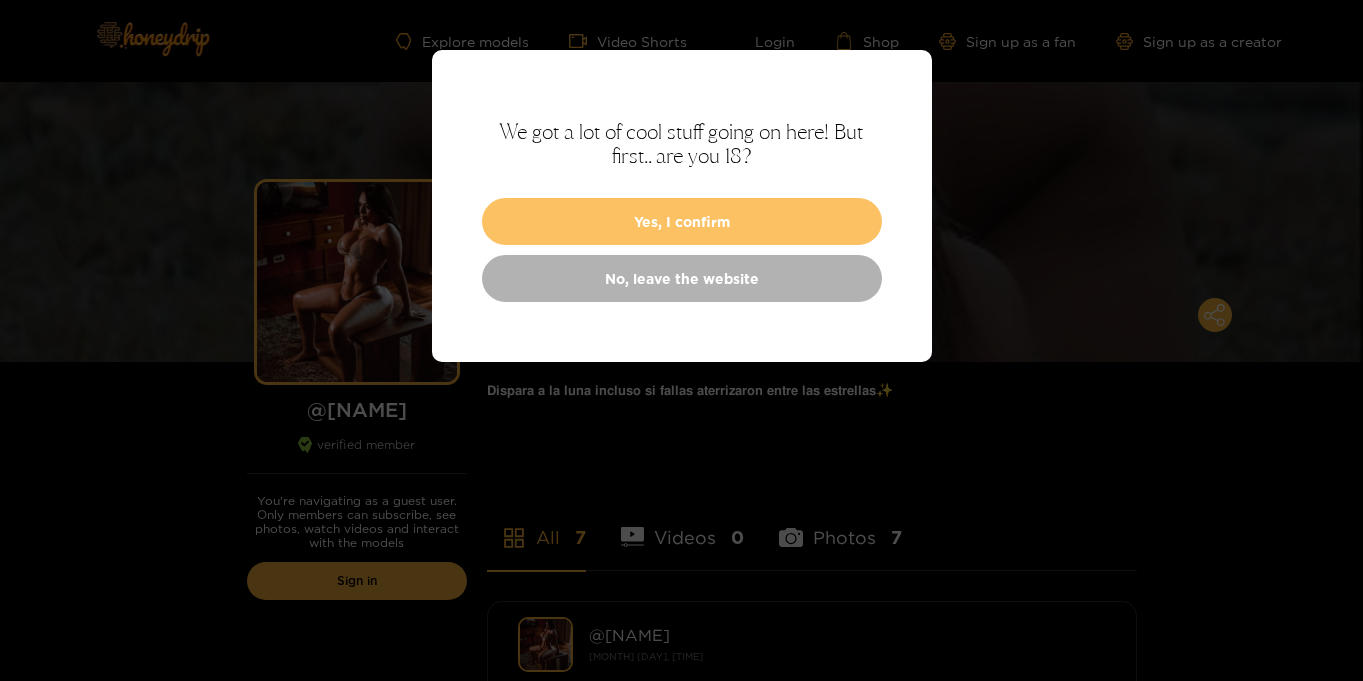 scroll, scrollTop: 0, scrollLeft: 0, axis: both 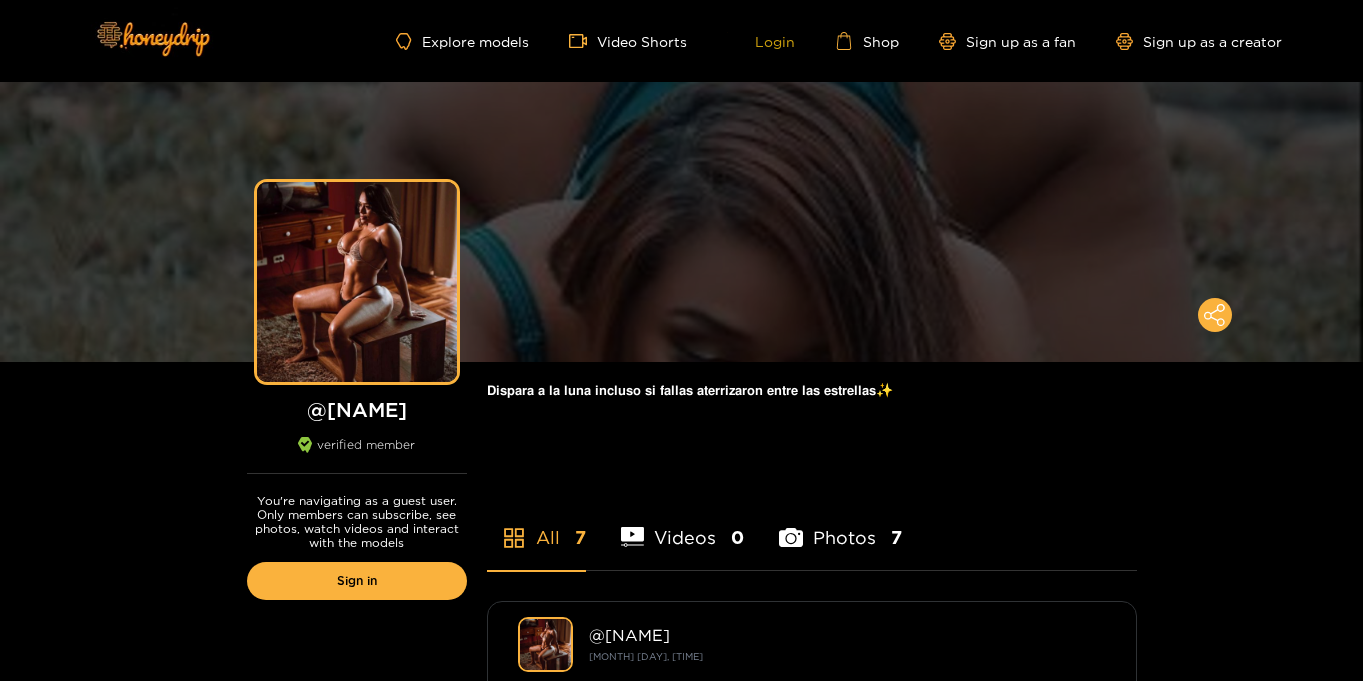 click on "Login" at bounding box center (761, 41) 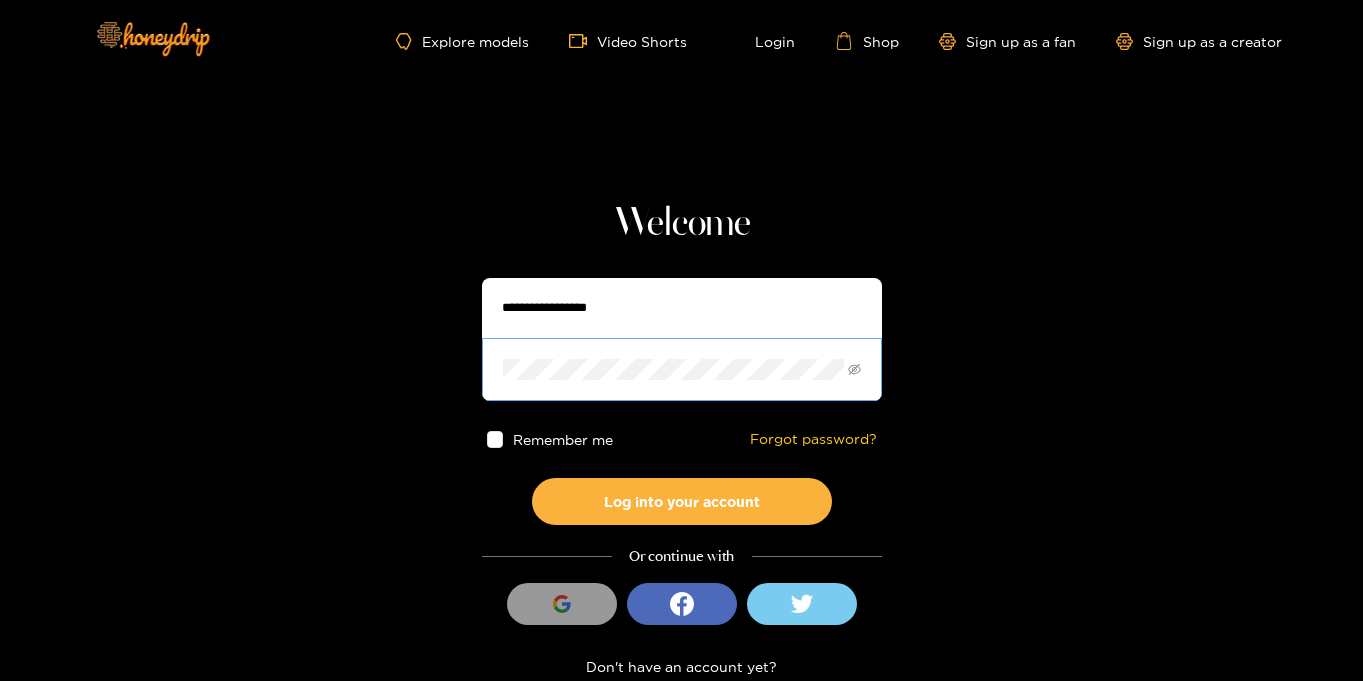 type on "**********" 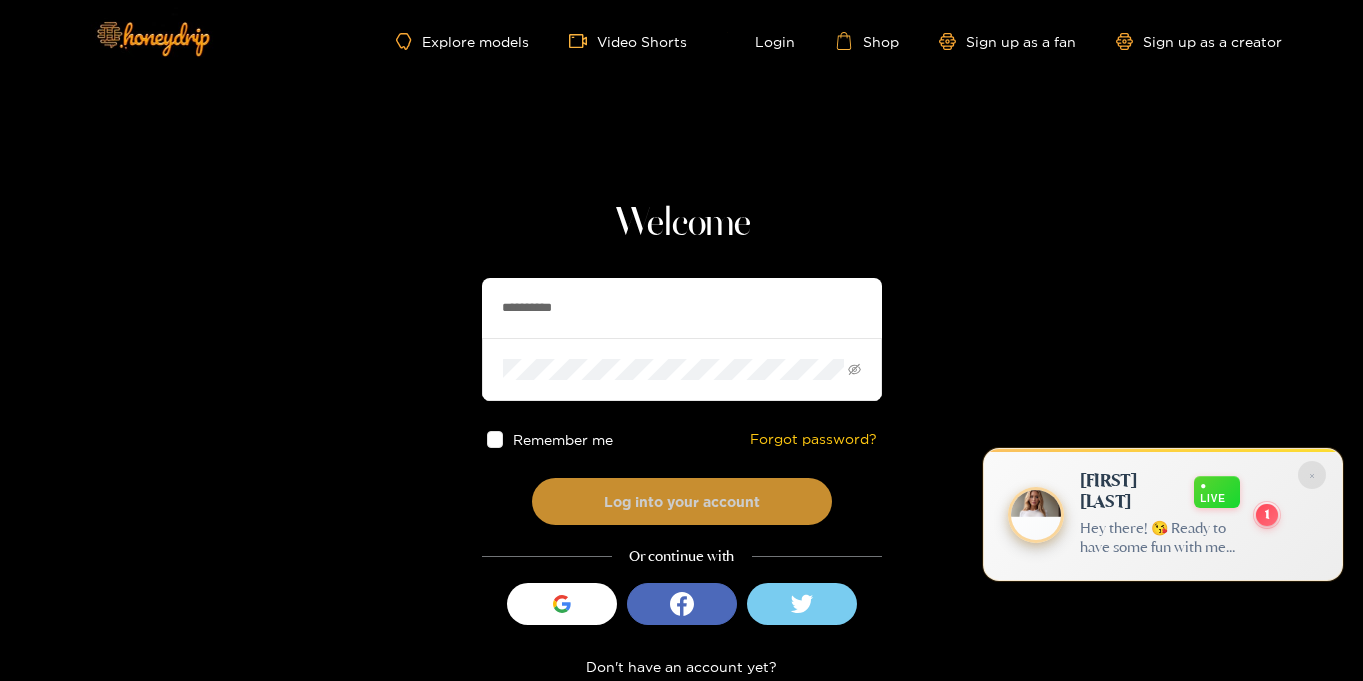 click on "Log into your account" at bounding box center [682, 501] 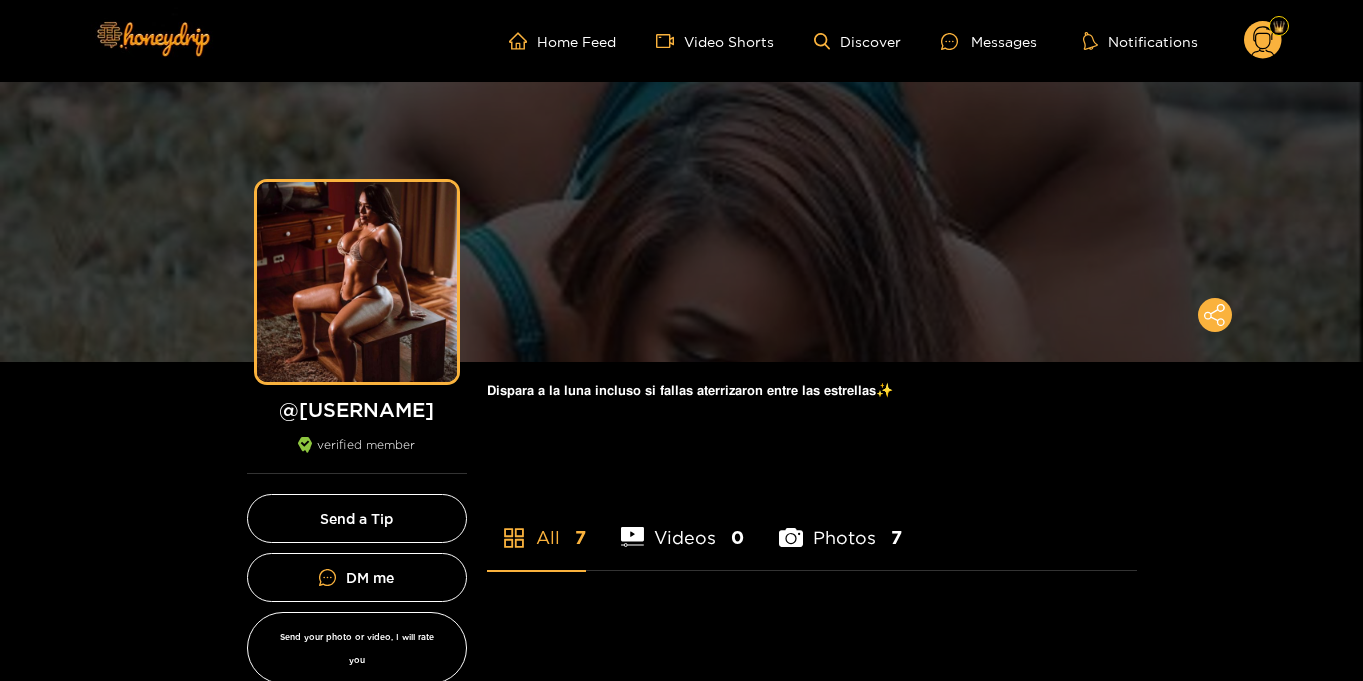 scroll, scrollTop: 0, scrollLeft: 0, axis: both 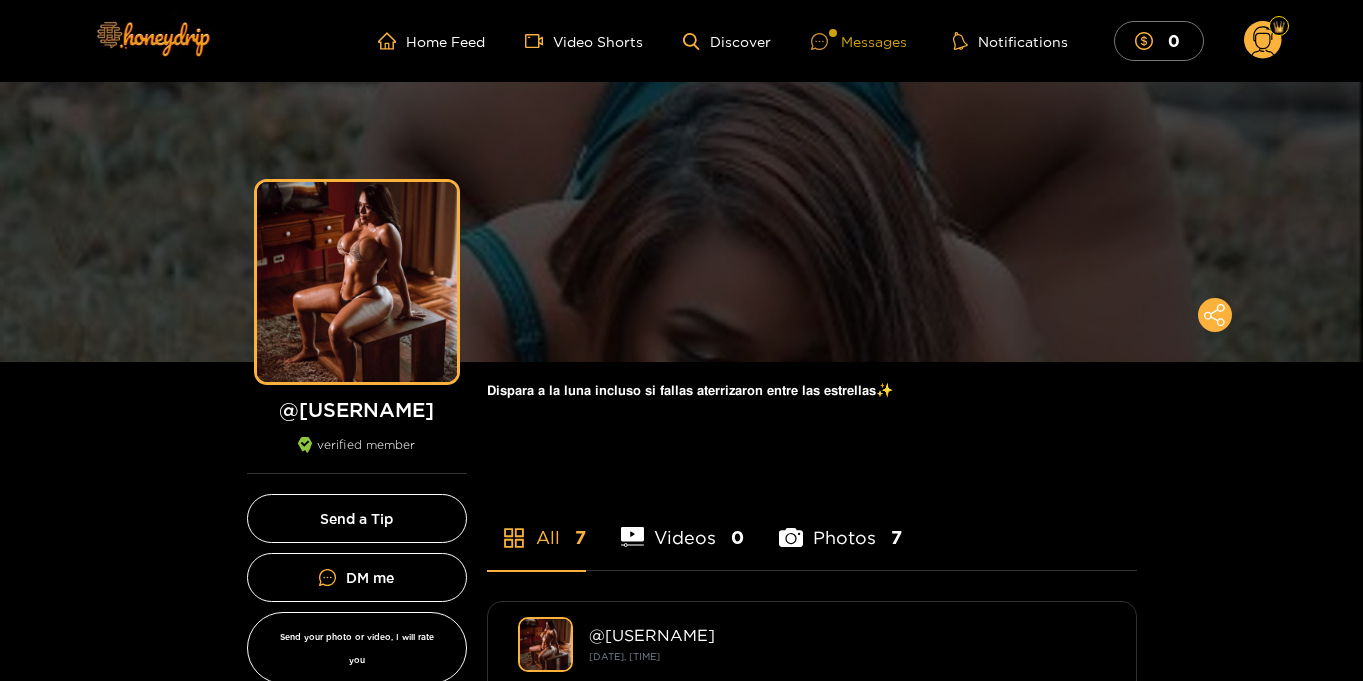 click on "Messages" at bounding box center (859, 41) 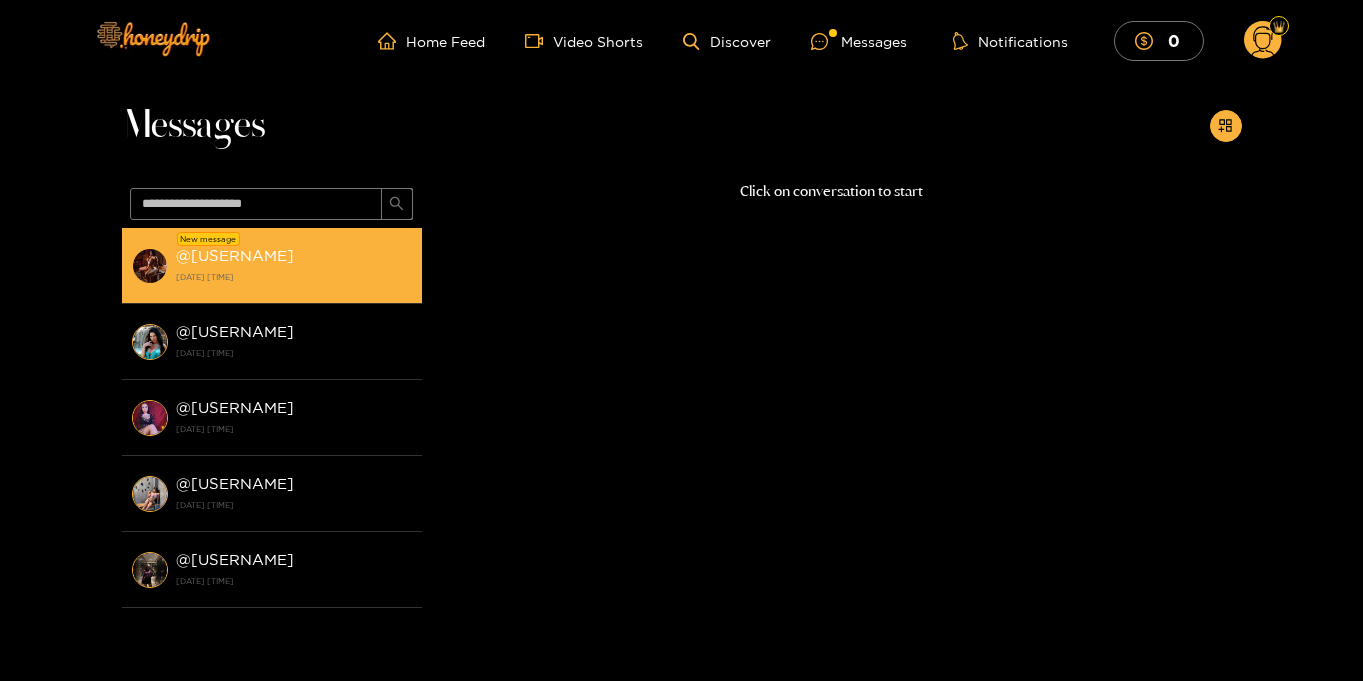 click on "@ ednarossmodel 2 August 2025 19:50" at bounding box center (294, 265) 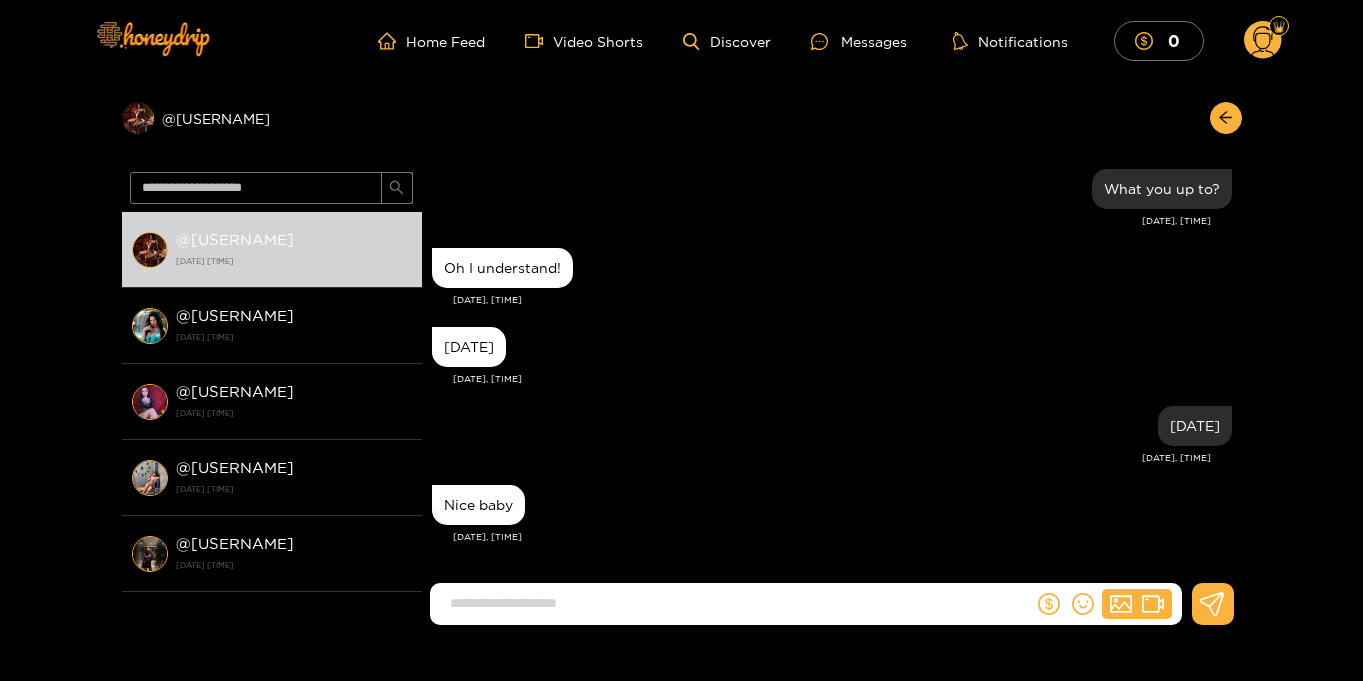 scroll, scrollTop: 1750, scrollLeft: 0, axis: vertical 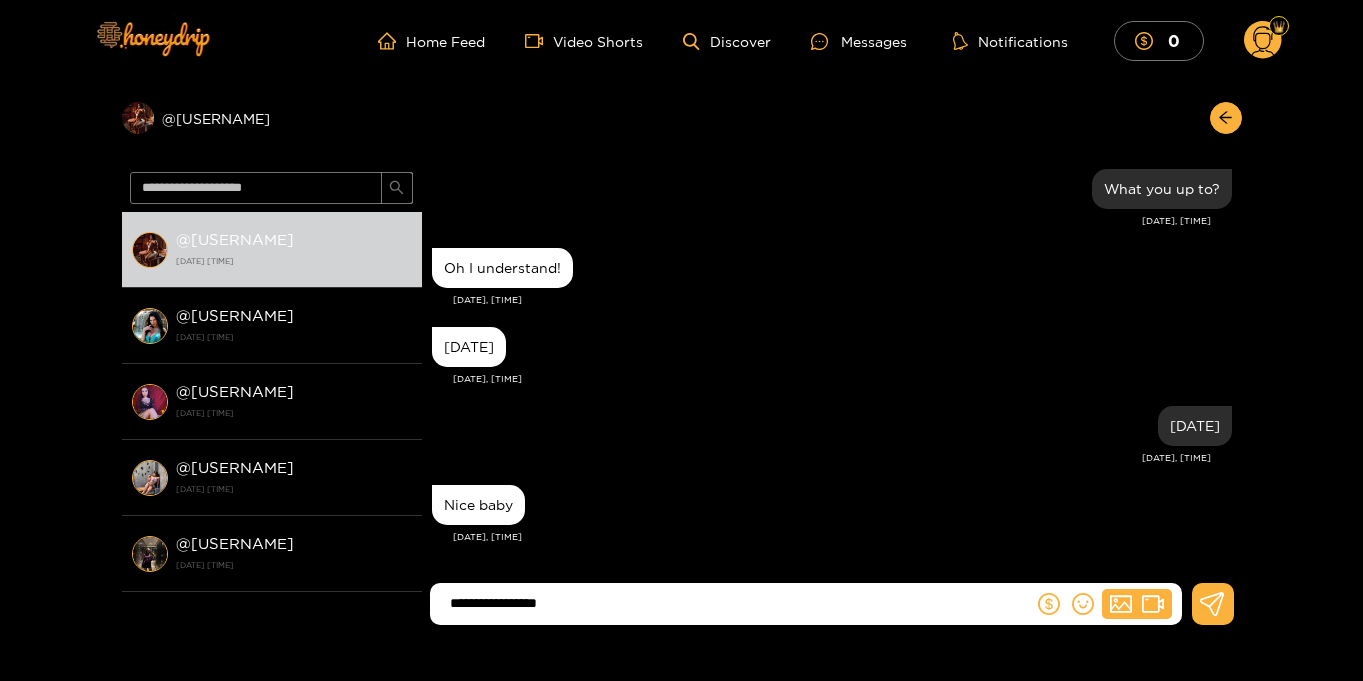 type on "**********" 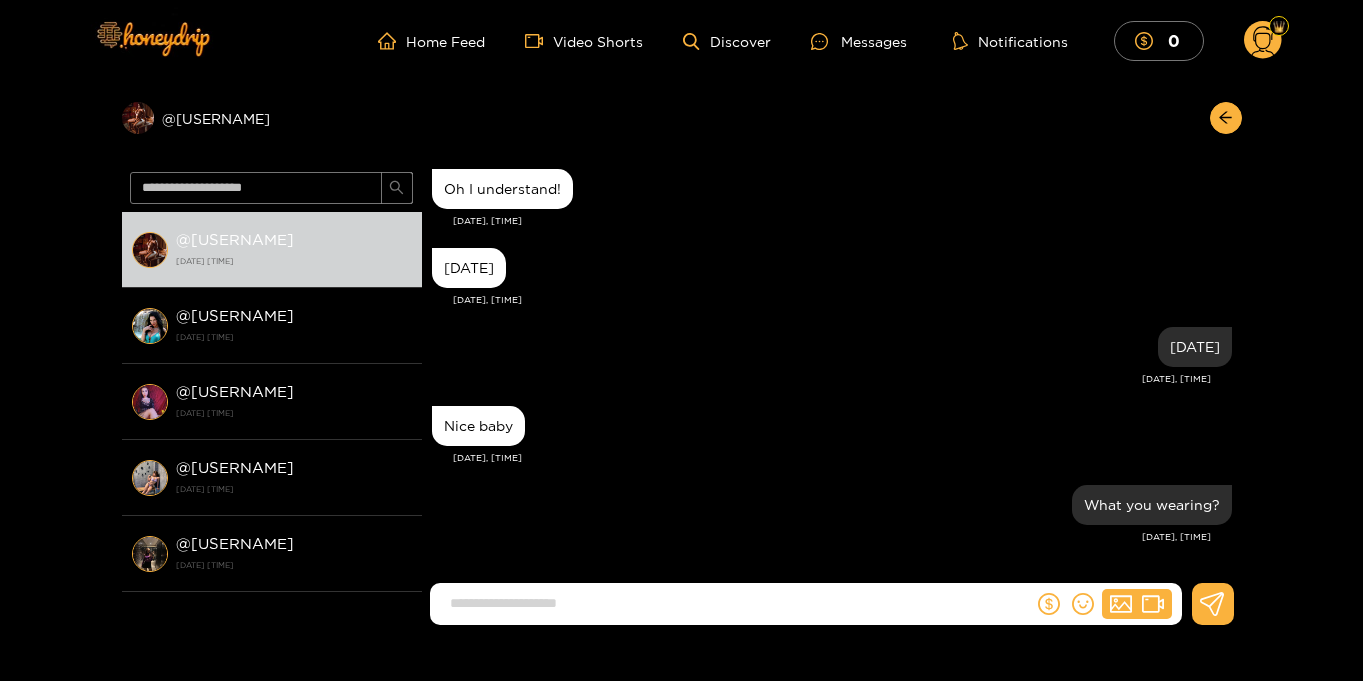 scroll, scrollTop: 1829, scrollLeft: 0, axis: vertical 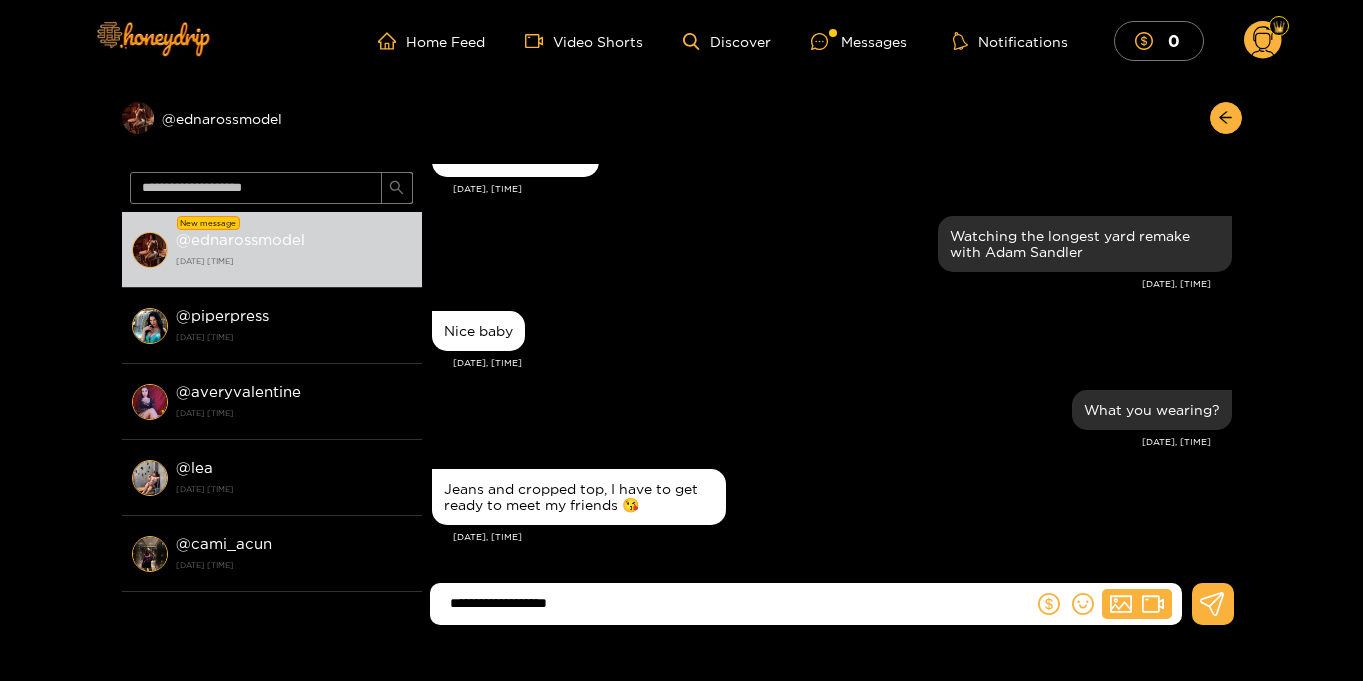 type on "**********" 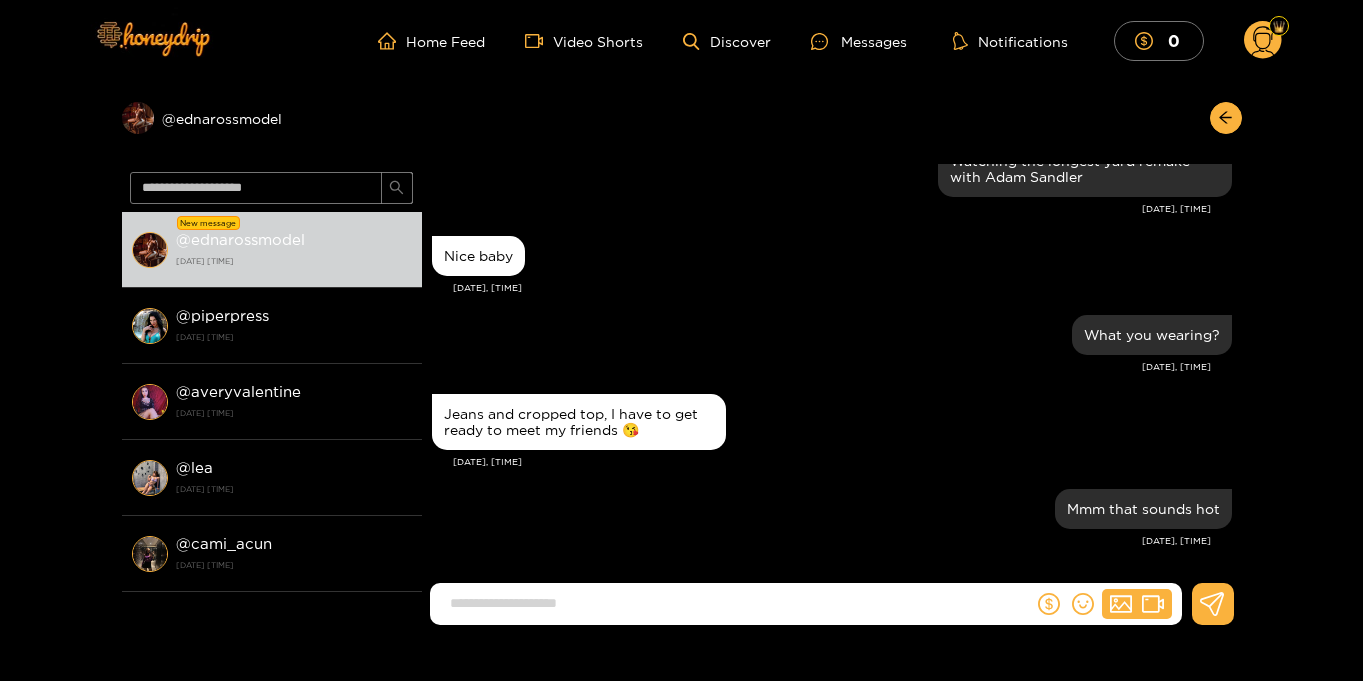 scroll, scrollTop: 1887, scrollLeft: 0, axis: vertical 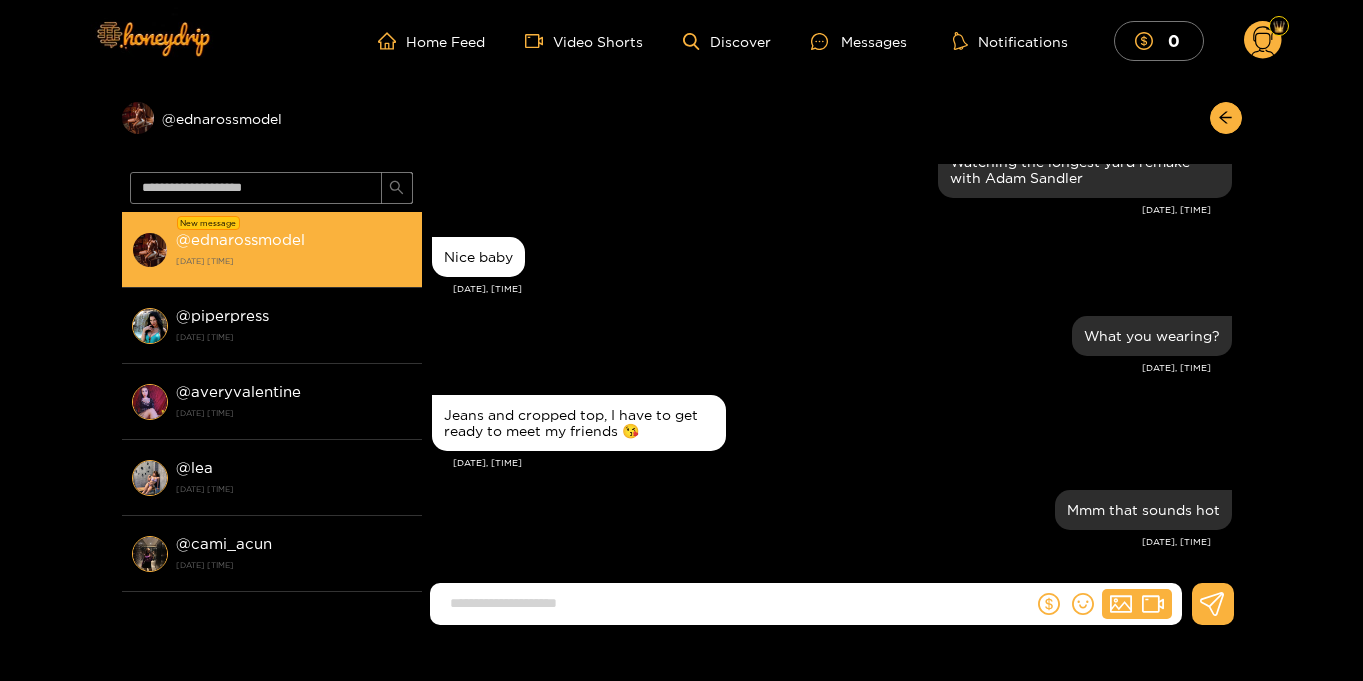click on "2 August 2025 20:22" at bounding box center [294, 261] 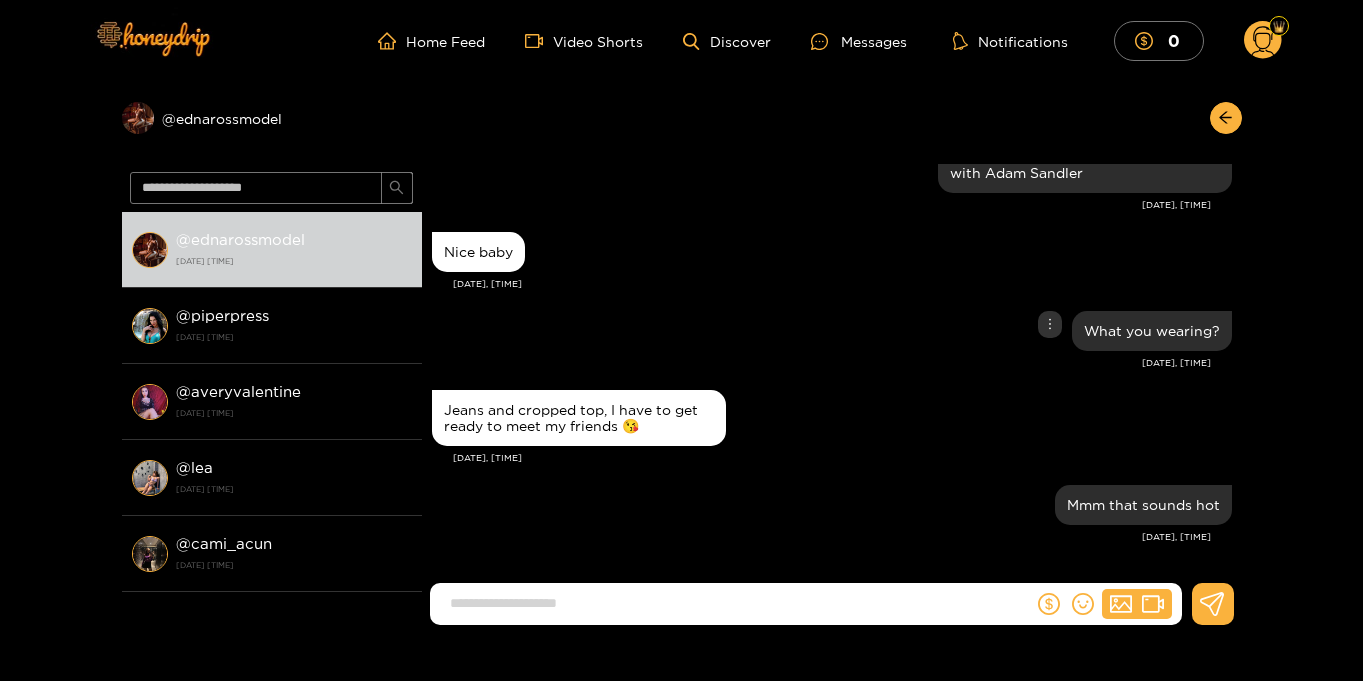 scroll, scrollTop: 1734, scrollLeft: 0, axis: vertical 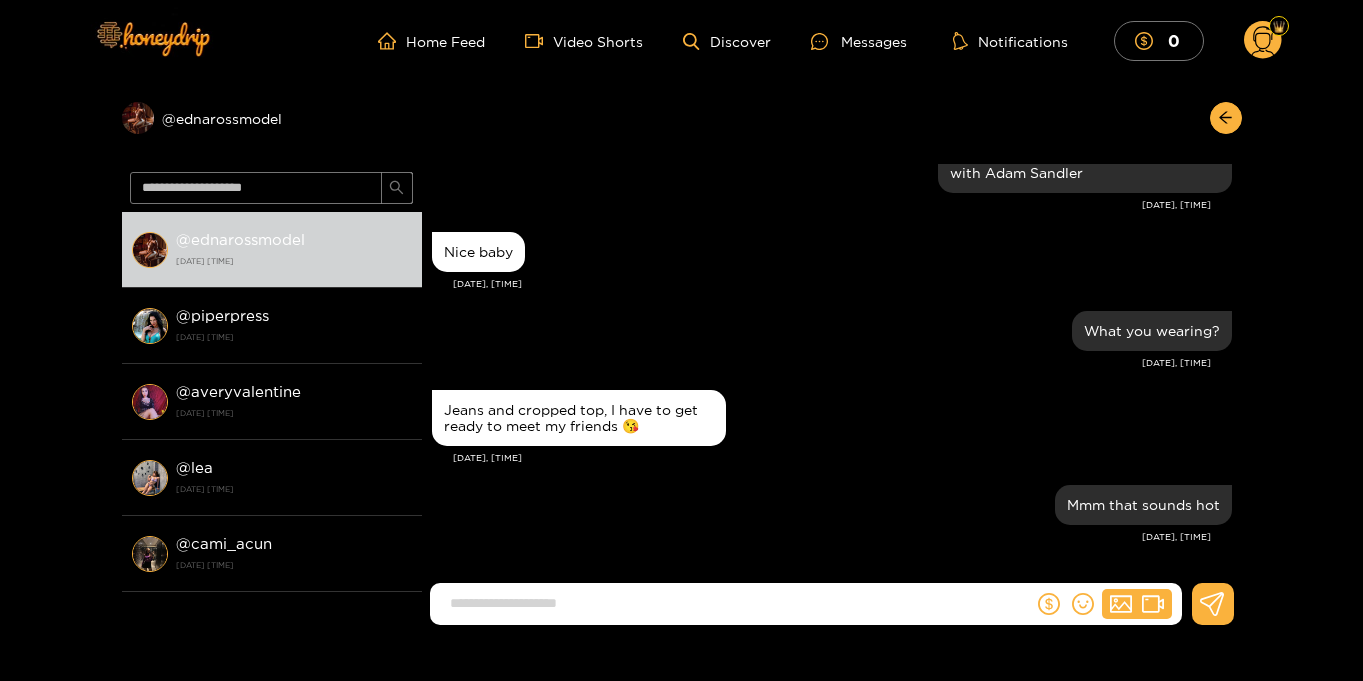click at bounding box center (736, 603) 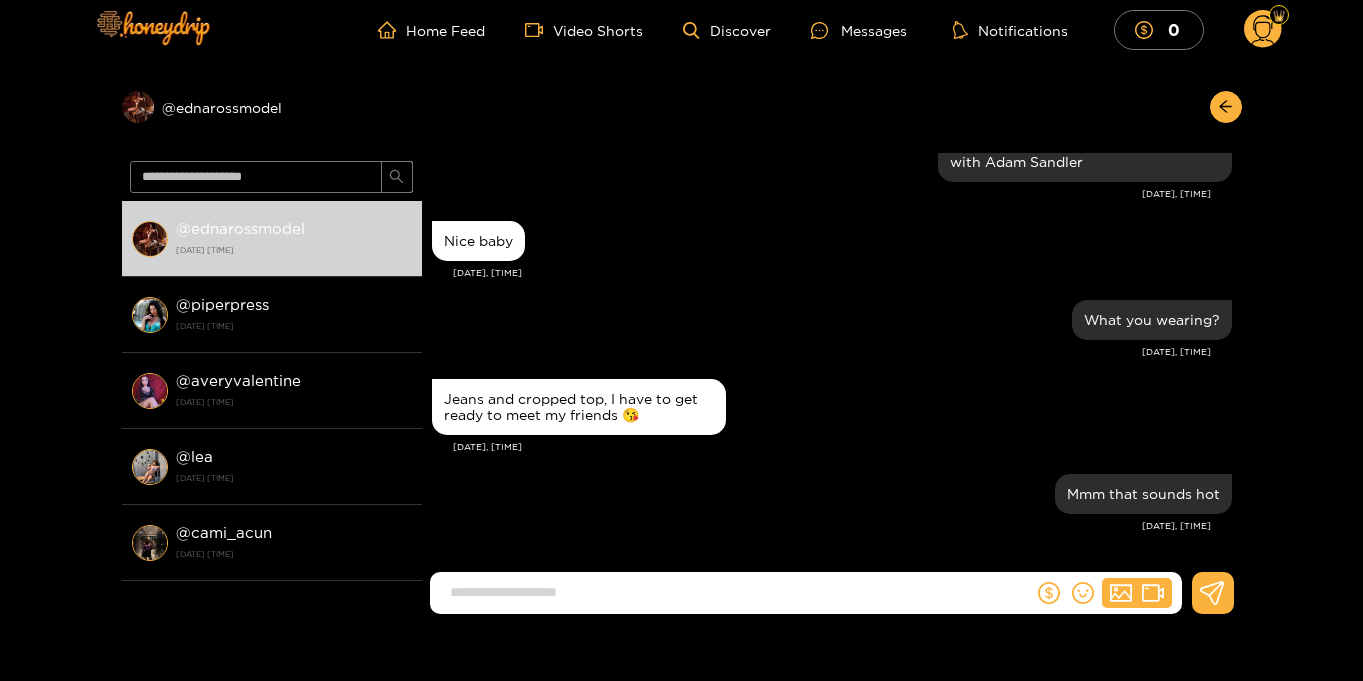 scroll, scrollTop: 0, scrollLeft: 0, axis: both 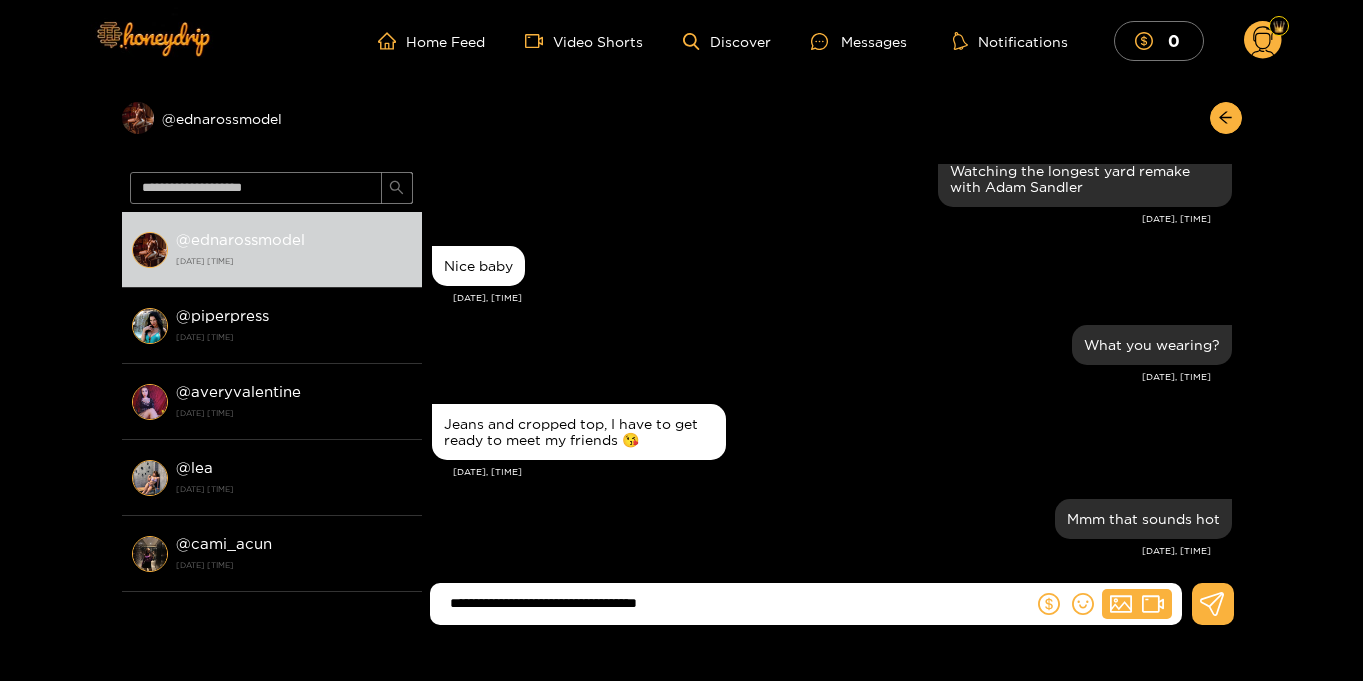 type on "**********" 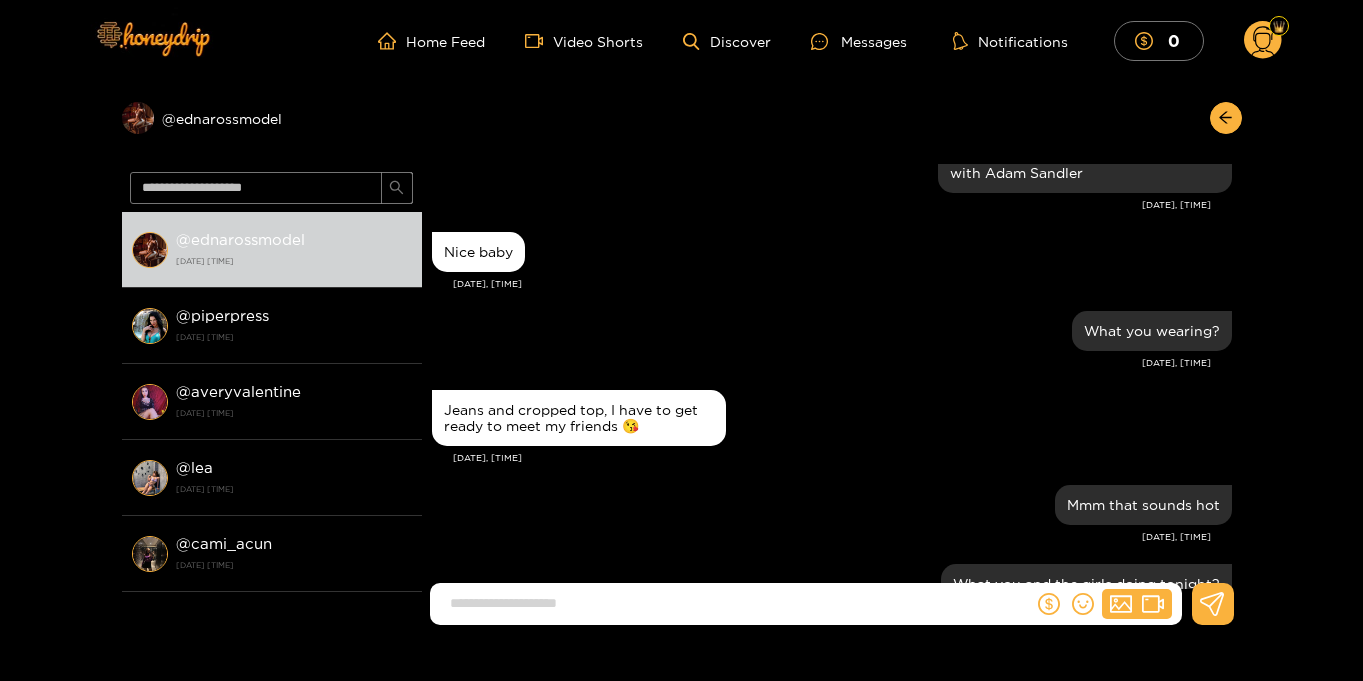 scroll, scrollTop: 1813, scrollLeft: 0, axis: vertical 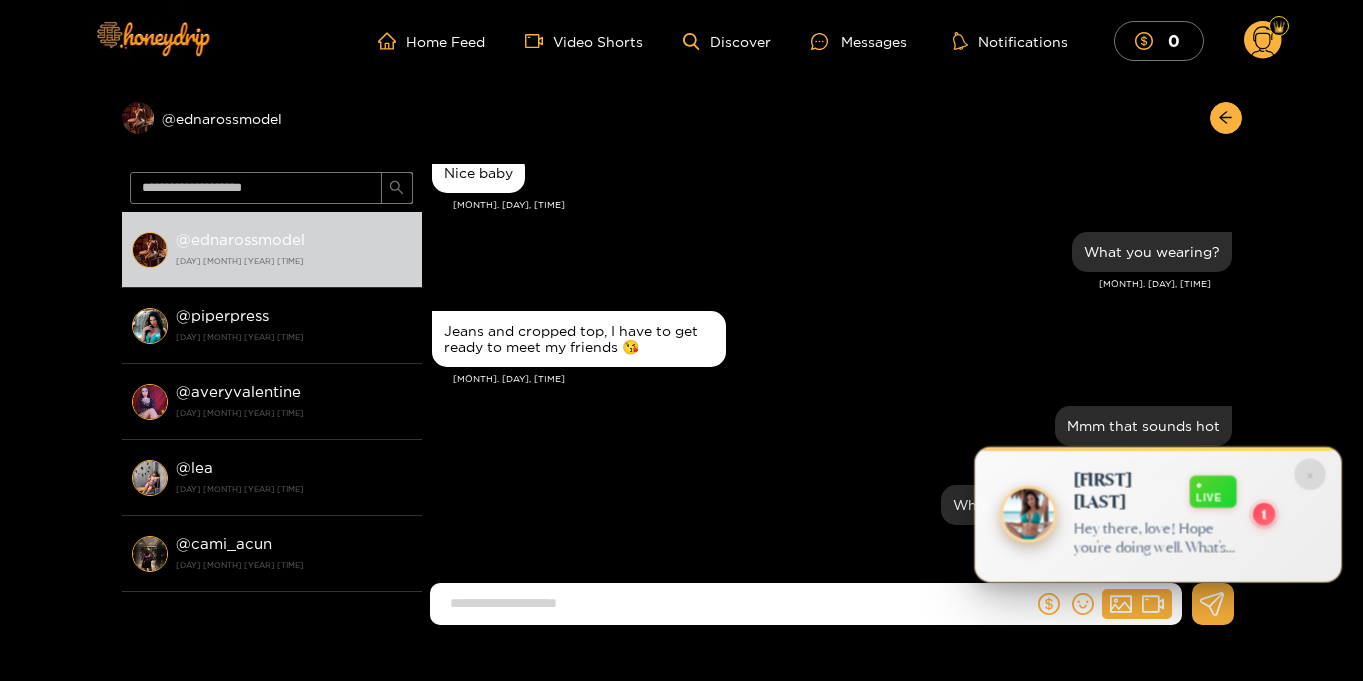 click on "×" at bounding box center [1309, 474] 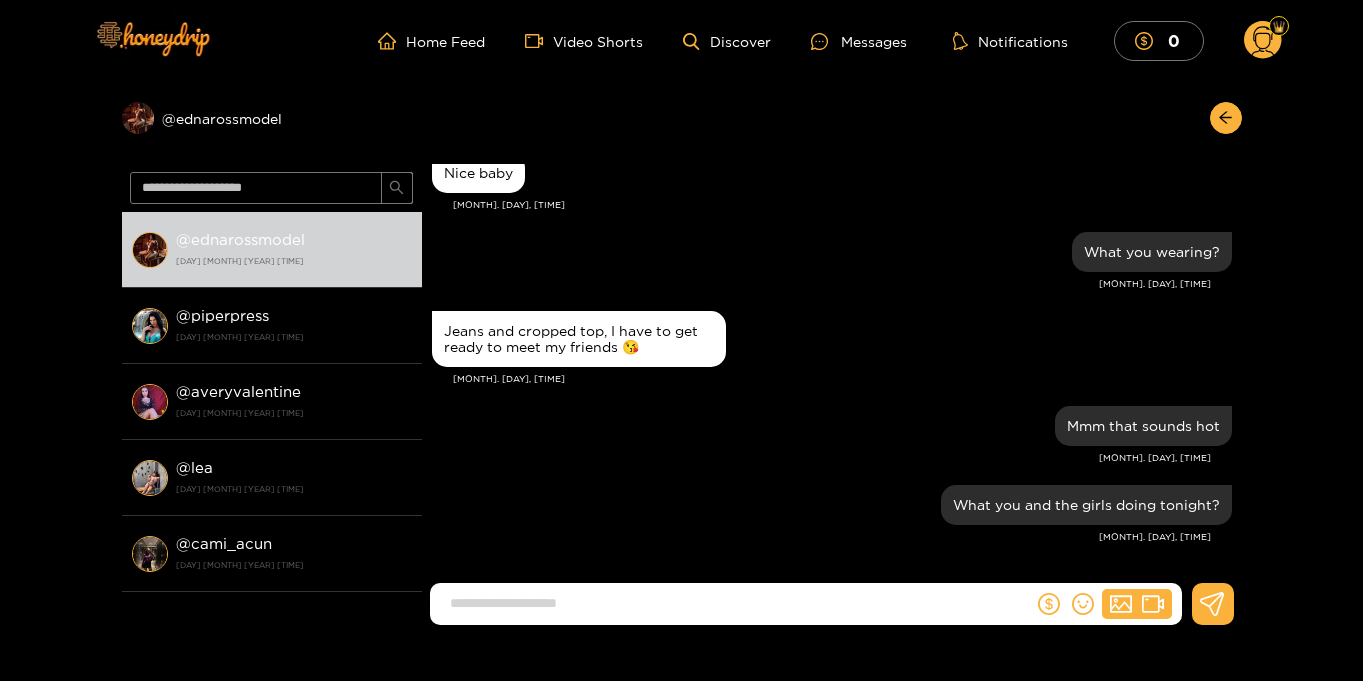 click 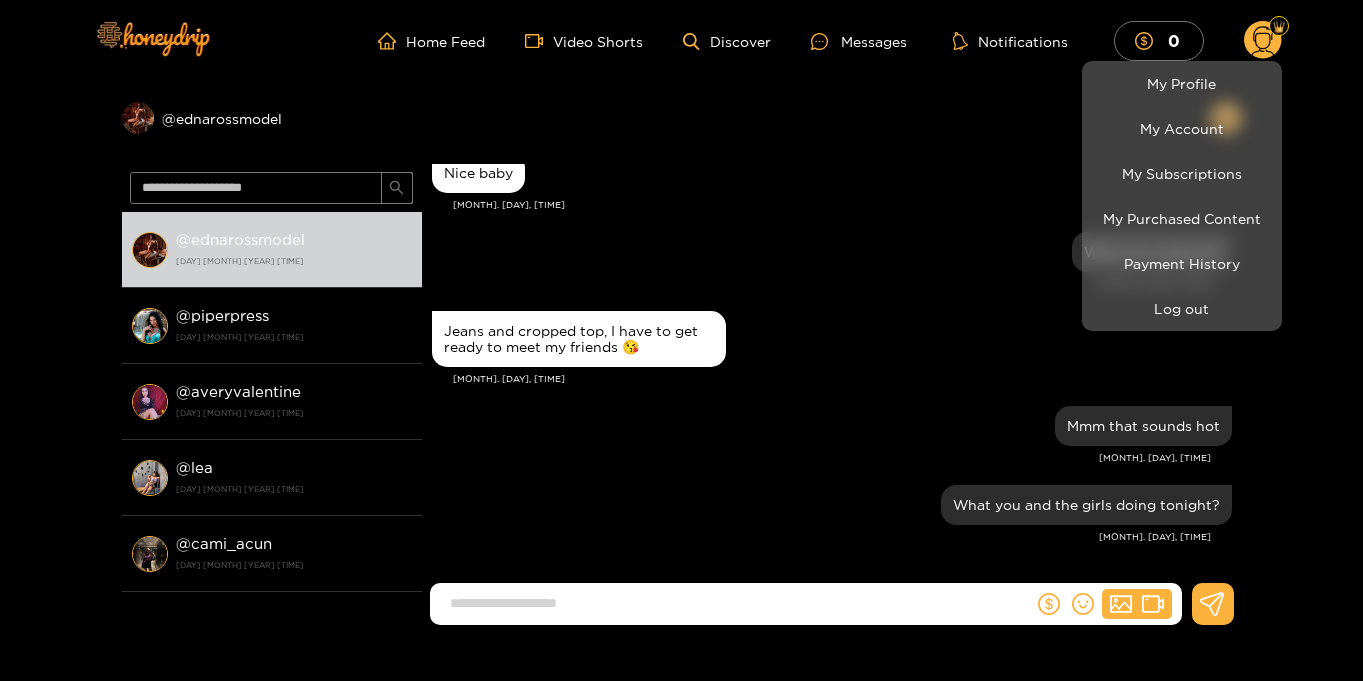 click at bounding box center (681, 340) 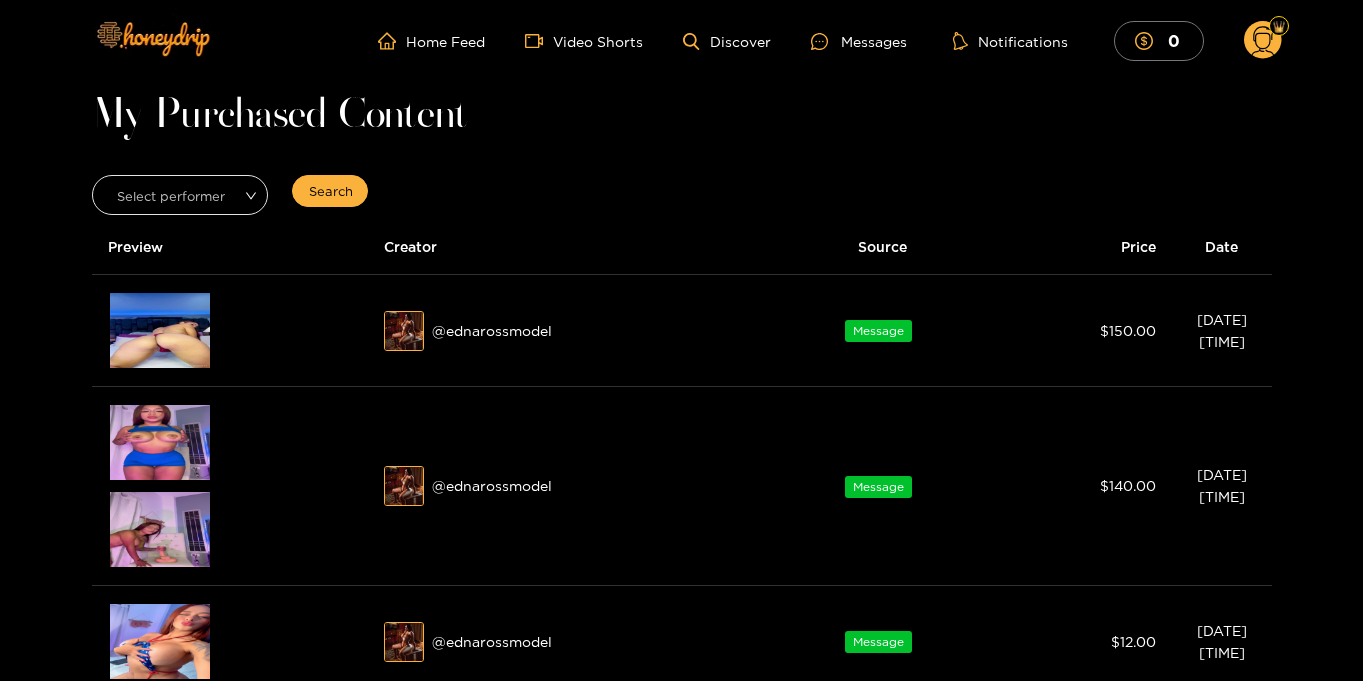 scroll, scrollTop: 0, scrollLeft: 0, axis: both 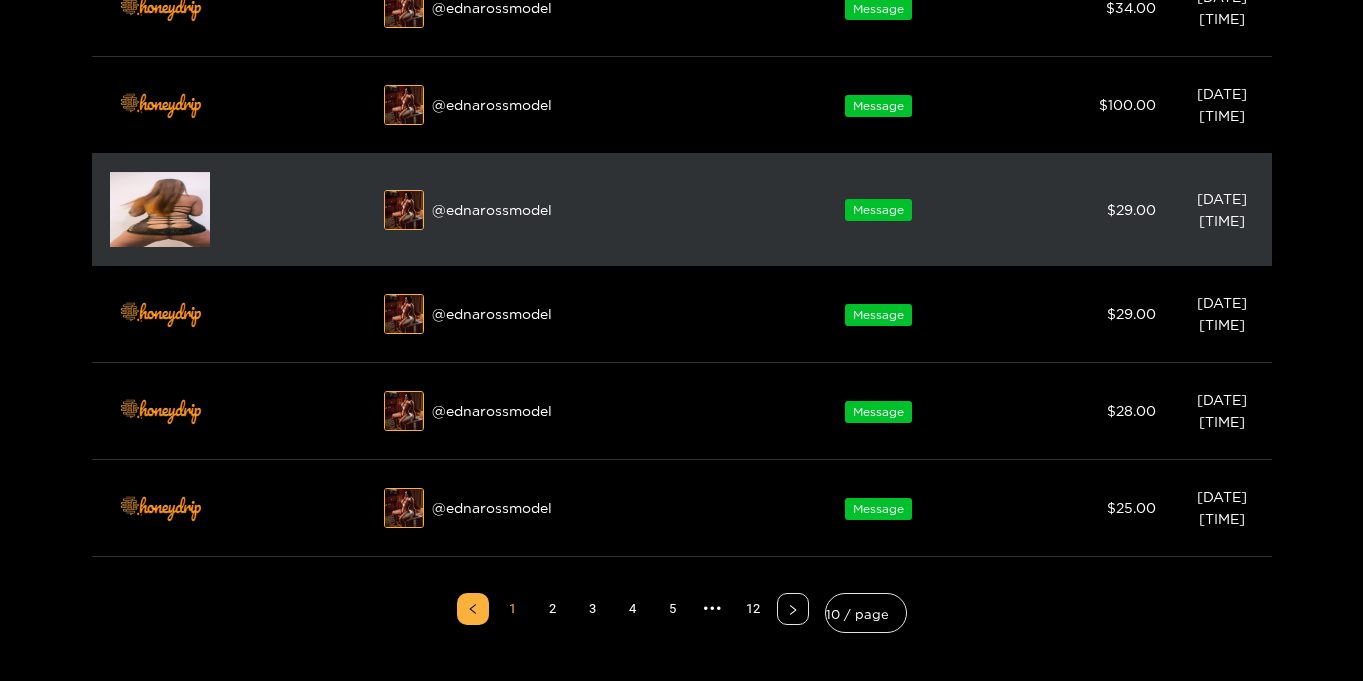 click at bounding box center (160, 209) 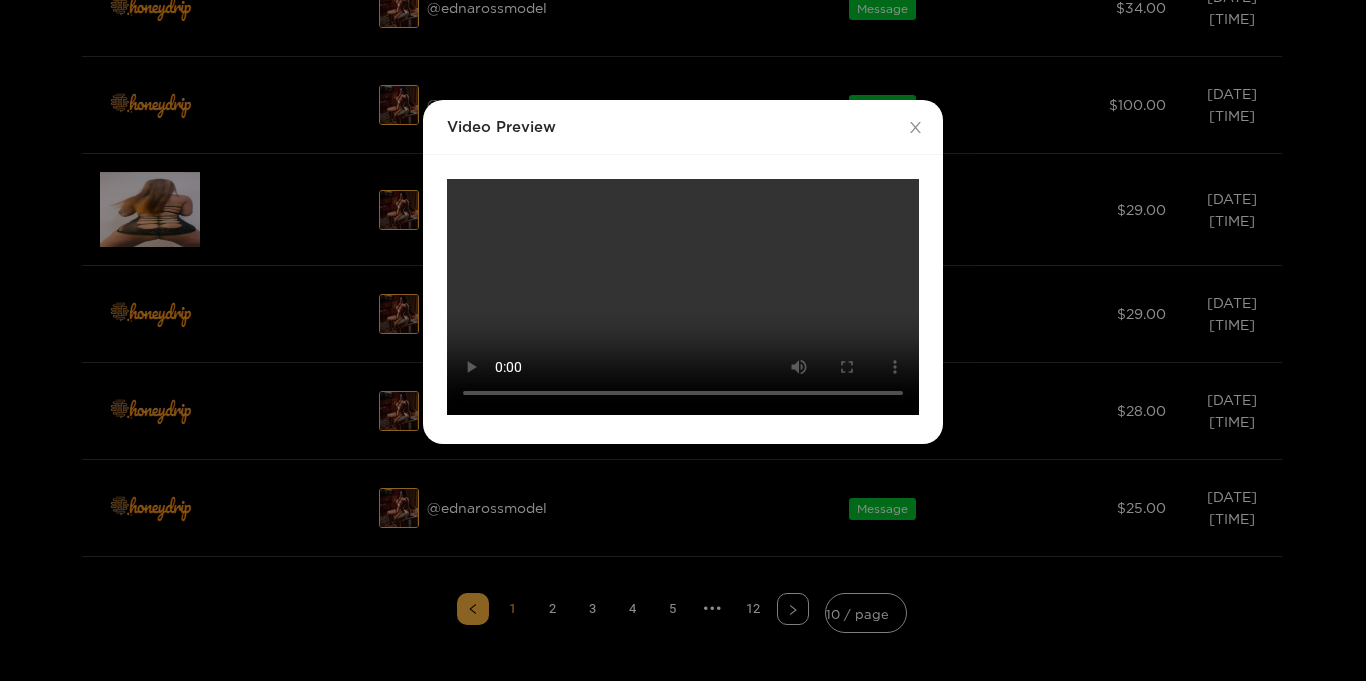 scroll, scrollTop: 312, scrollLeft: 0, axis: vertical 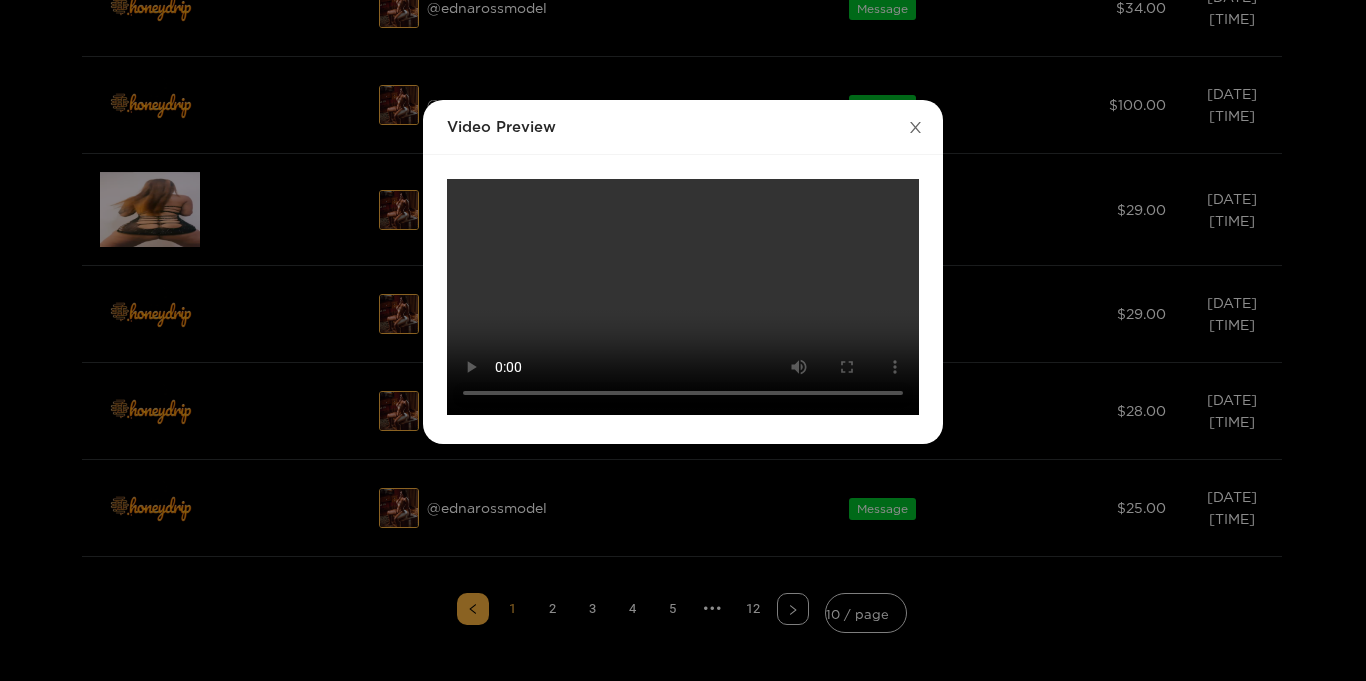 click 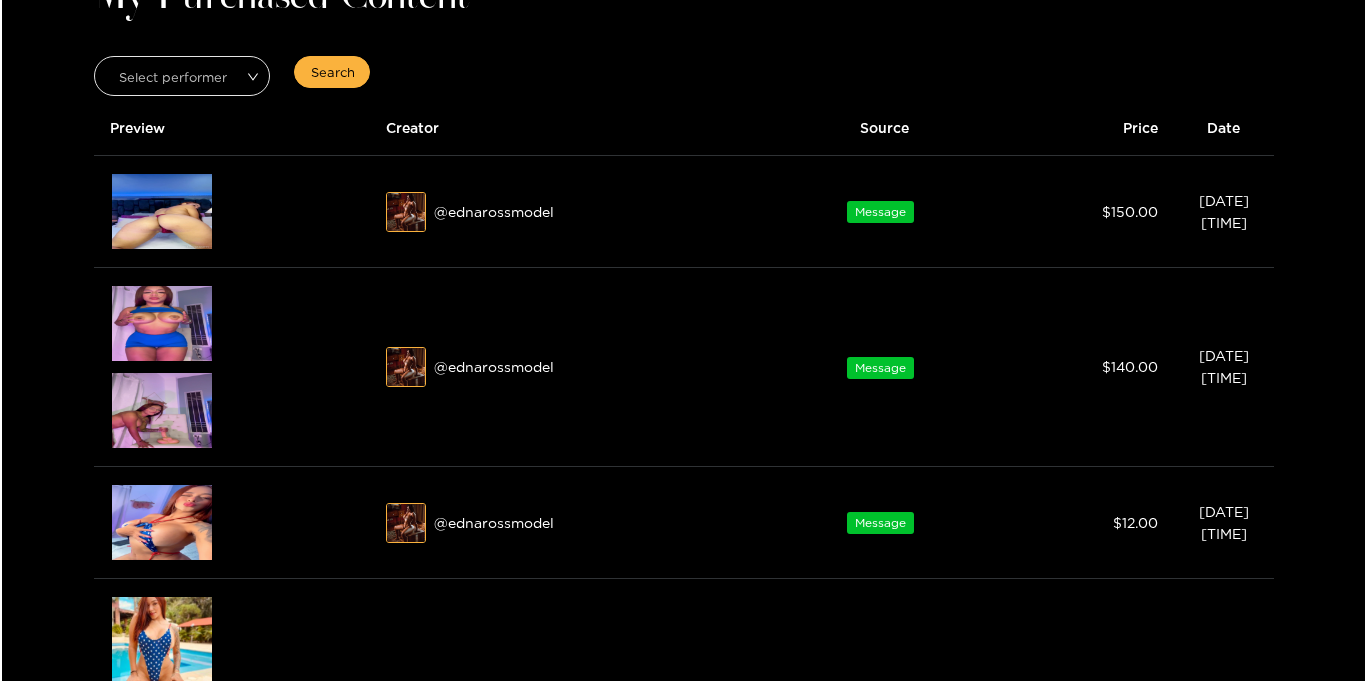 scroll, scrollTop: 113, scrollLeft: 0, axis: vertical 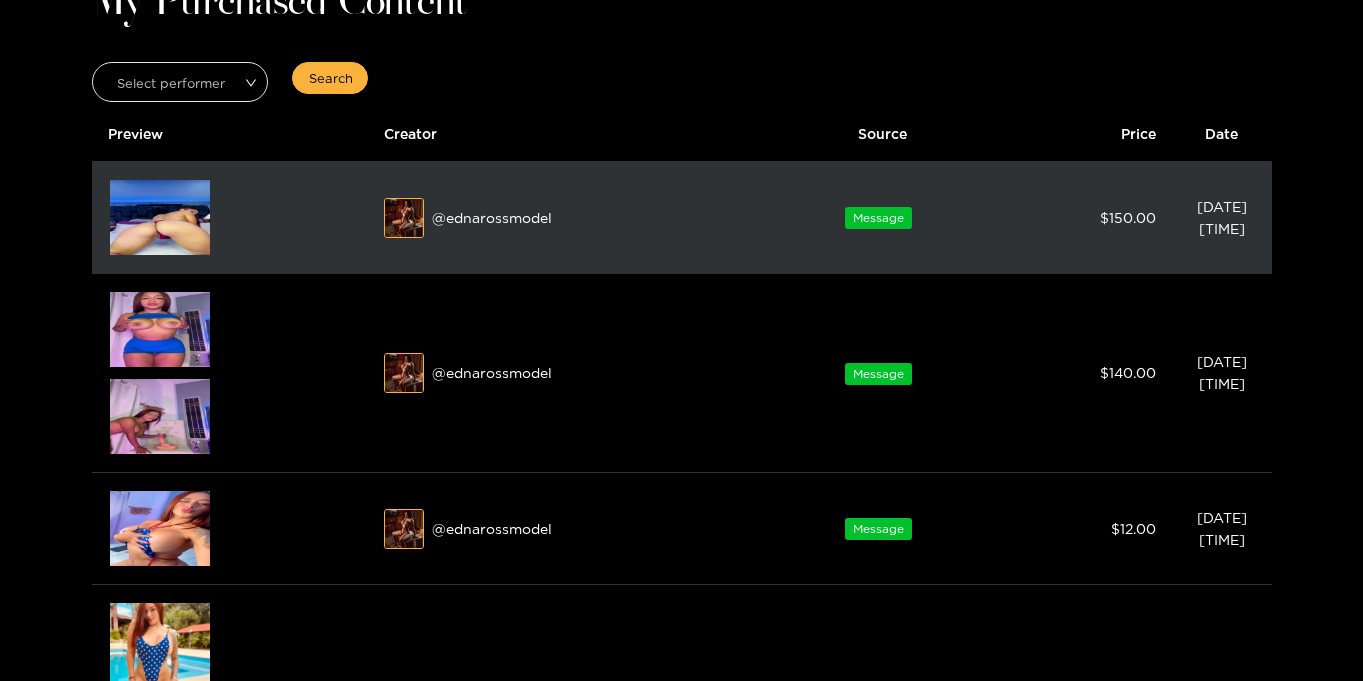click at bounding box center (160, 217) 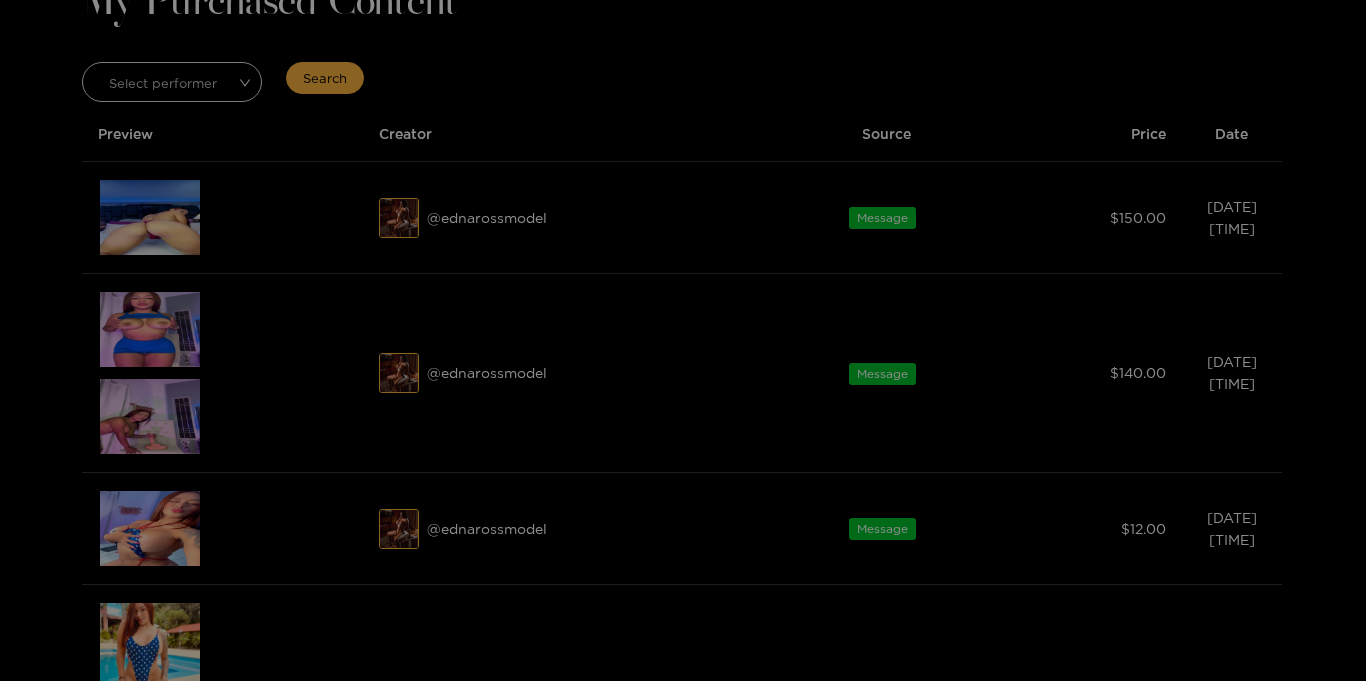 scroll, scrollTop: 0, scrollLeft: 0, axis: both 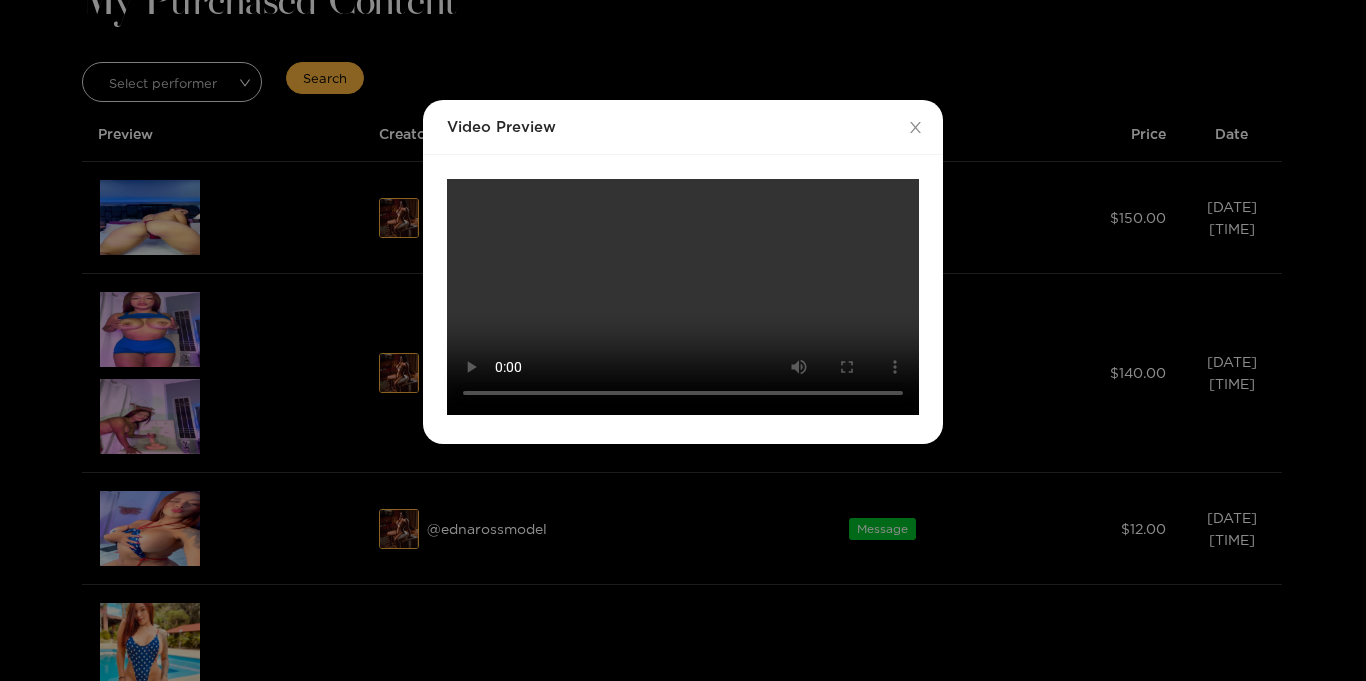 click on "Your browser does not support the video tag." at bounding box center (683, 297) 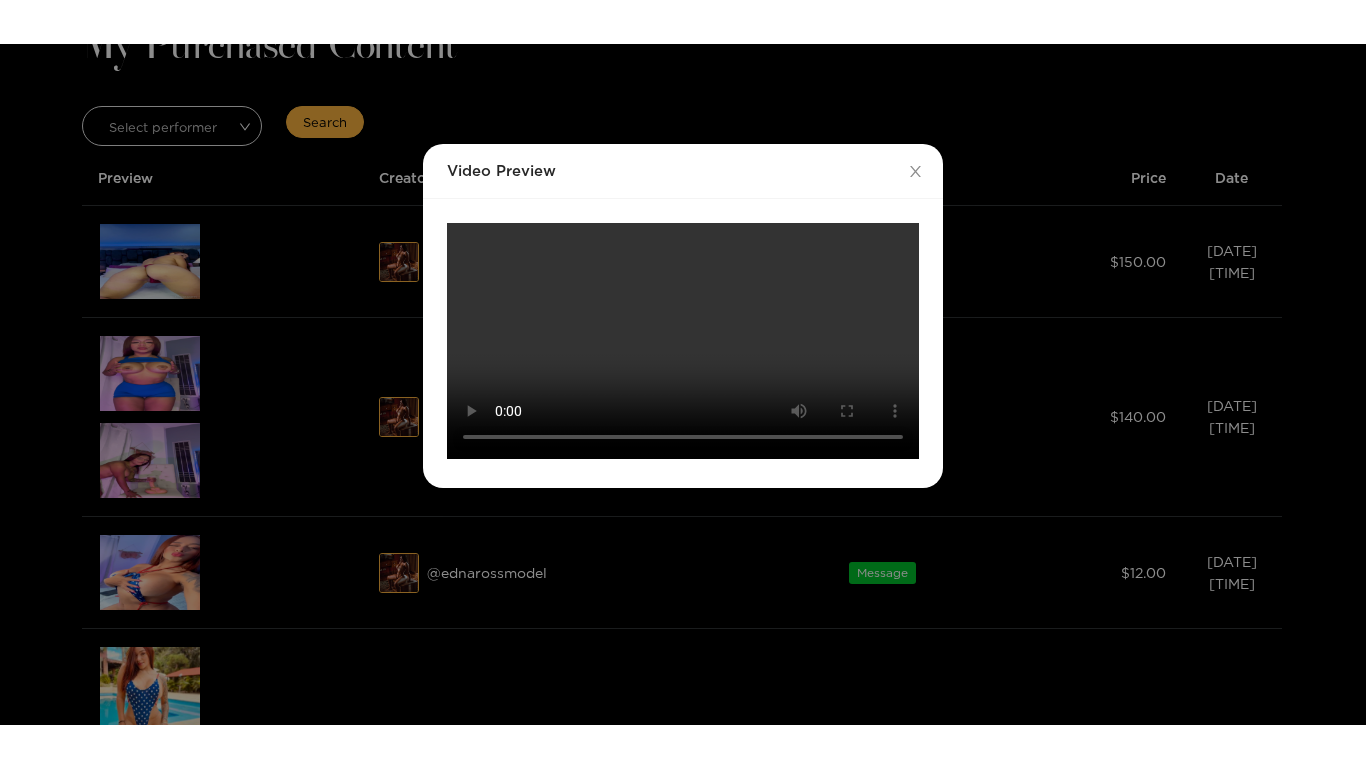 scroll, scrollTop: 0, scrollLeft: 0, axis: both 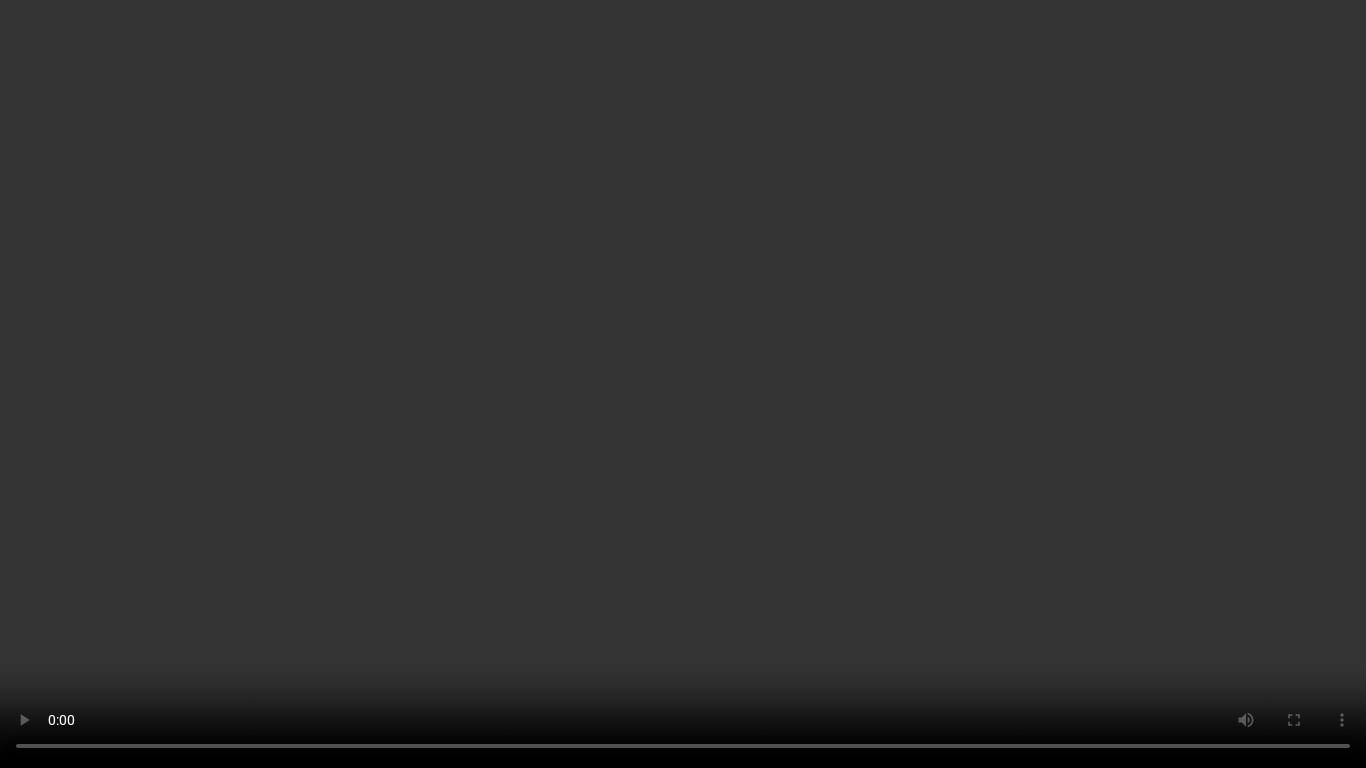 type 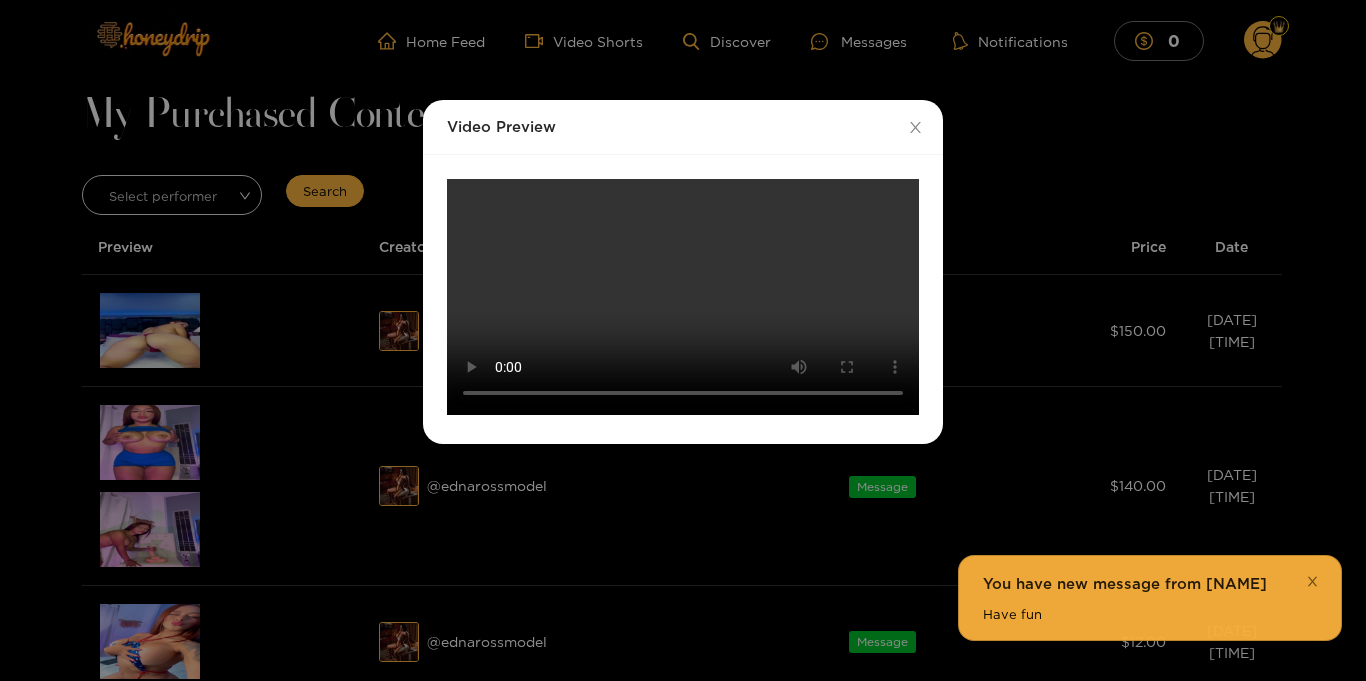 click 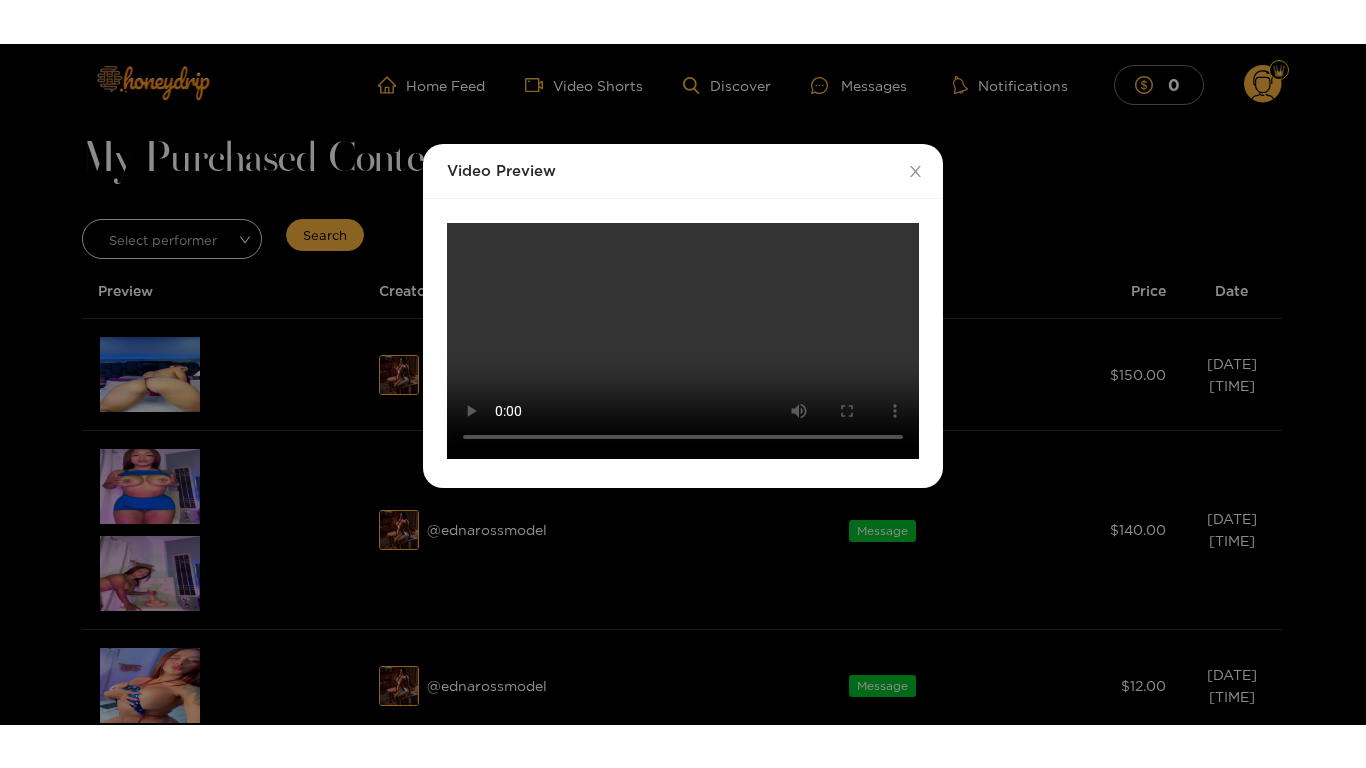 scroll, scrollTop: 337, scrollLeft: 0, axis: vertical 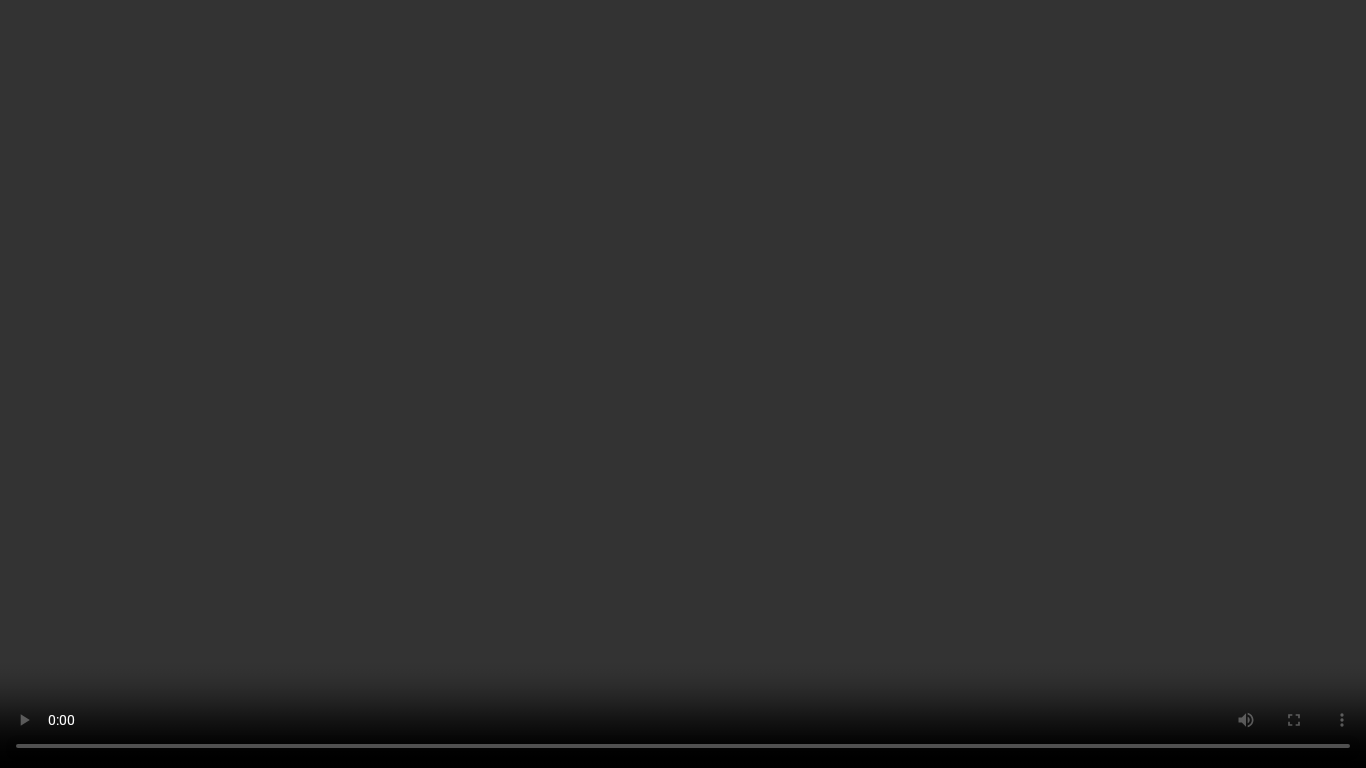 click on "Your browser does not support the video tag." at bounding box center [683, 384] 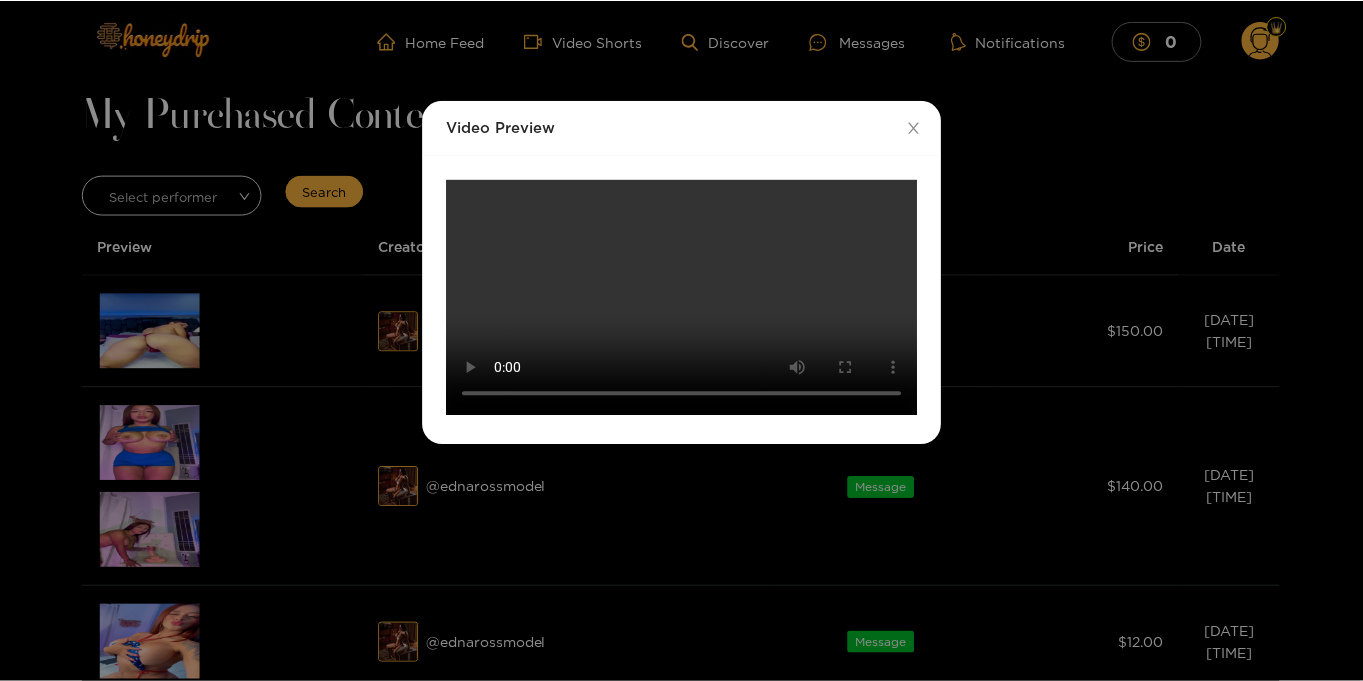 scroll, scrollTop: 0, scrollLeft: 0, axis: both 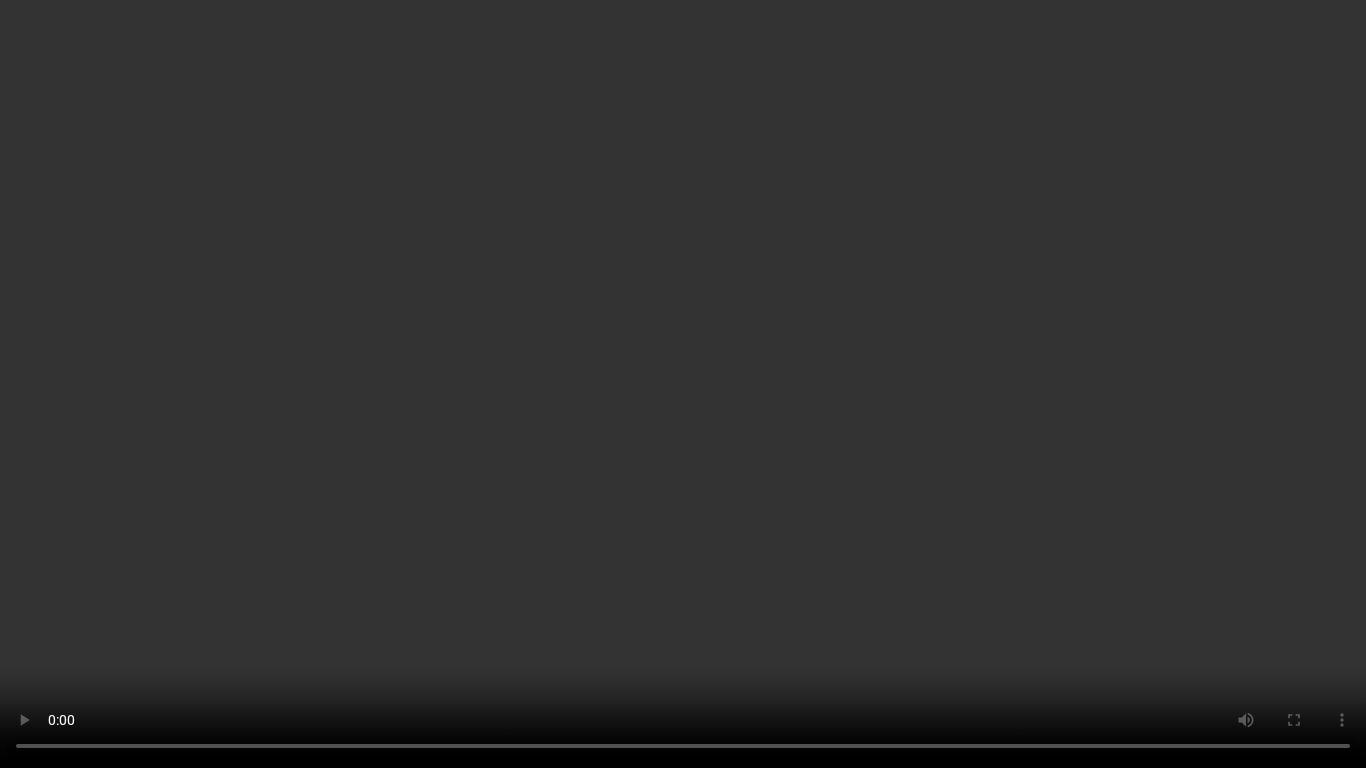 click on "Your browser does not support the video tag." at bounding box center [683, 384] 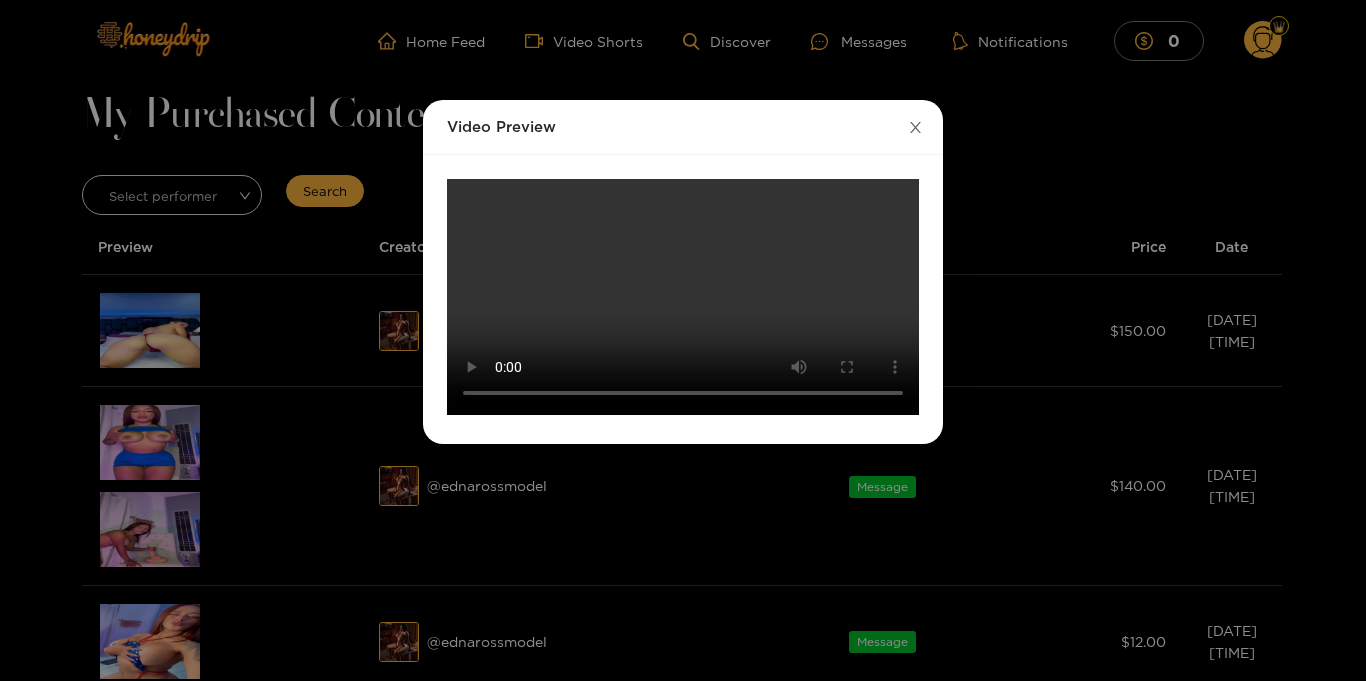 click 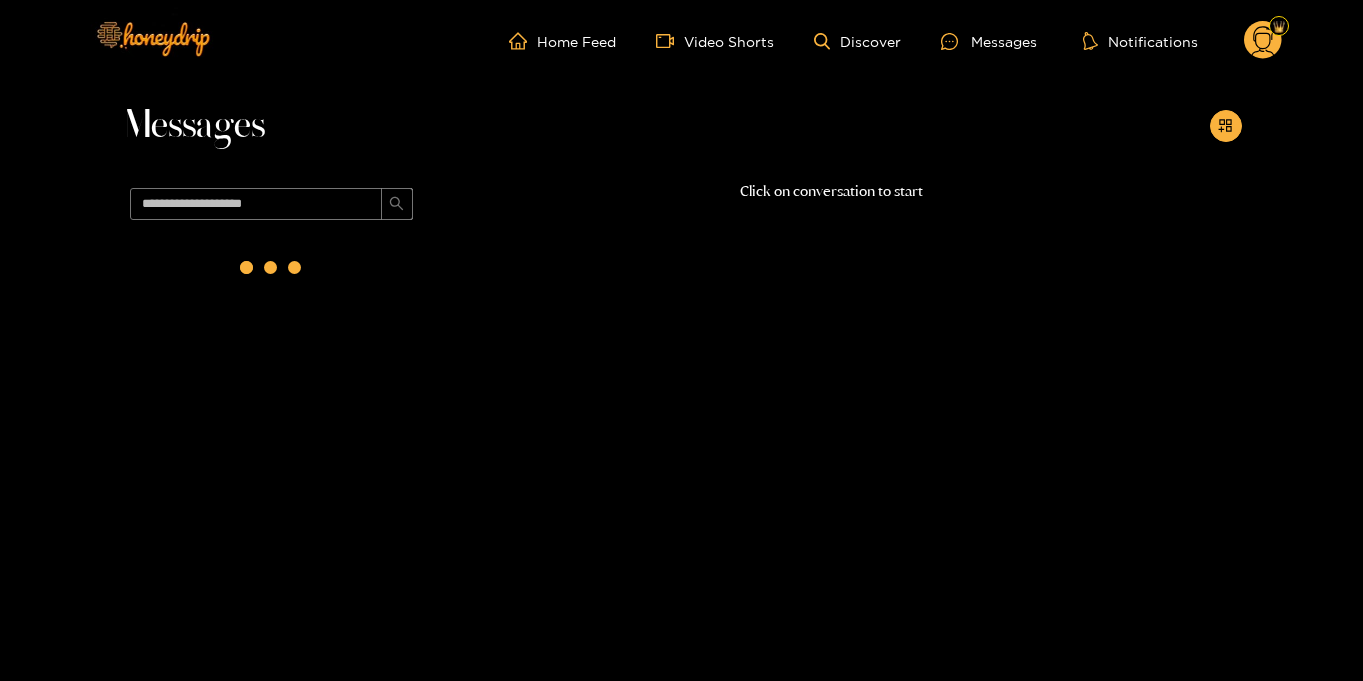 scroll, scrollTop: 0, scrollLeft: 0, axis: both 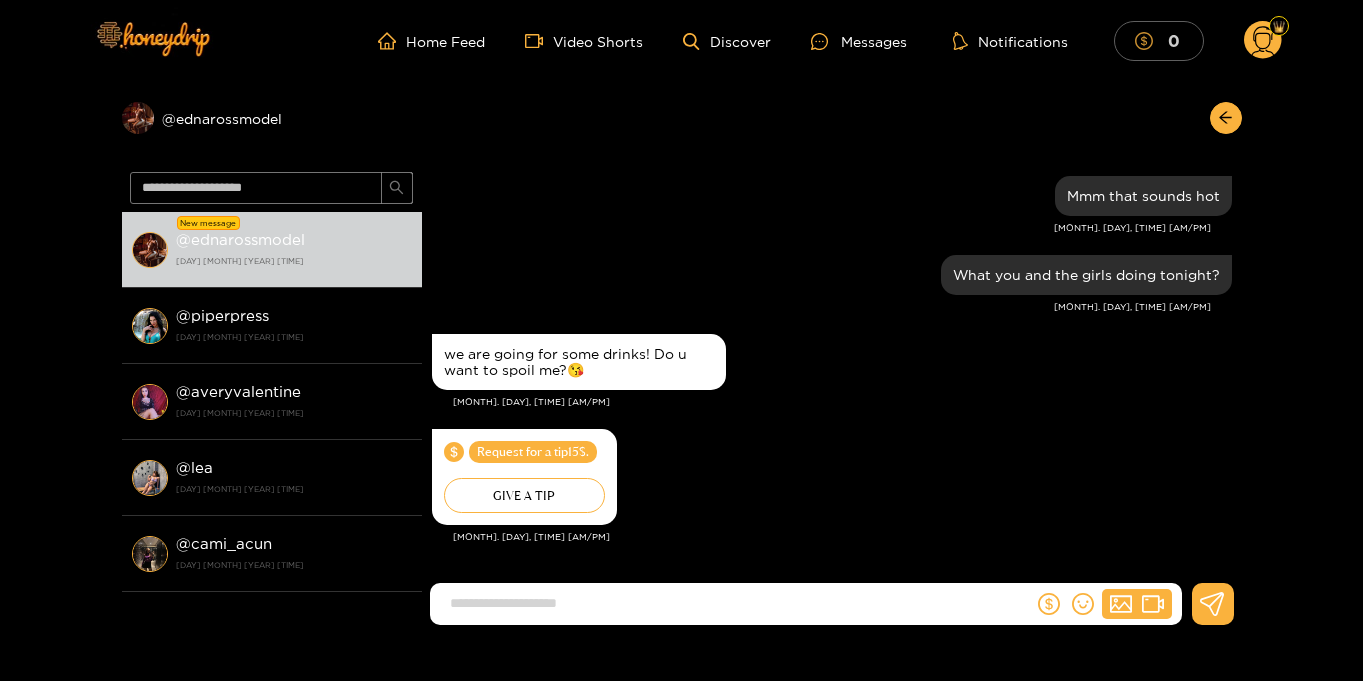 click on "0" at bounding box center [1174, 40] 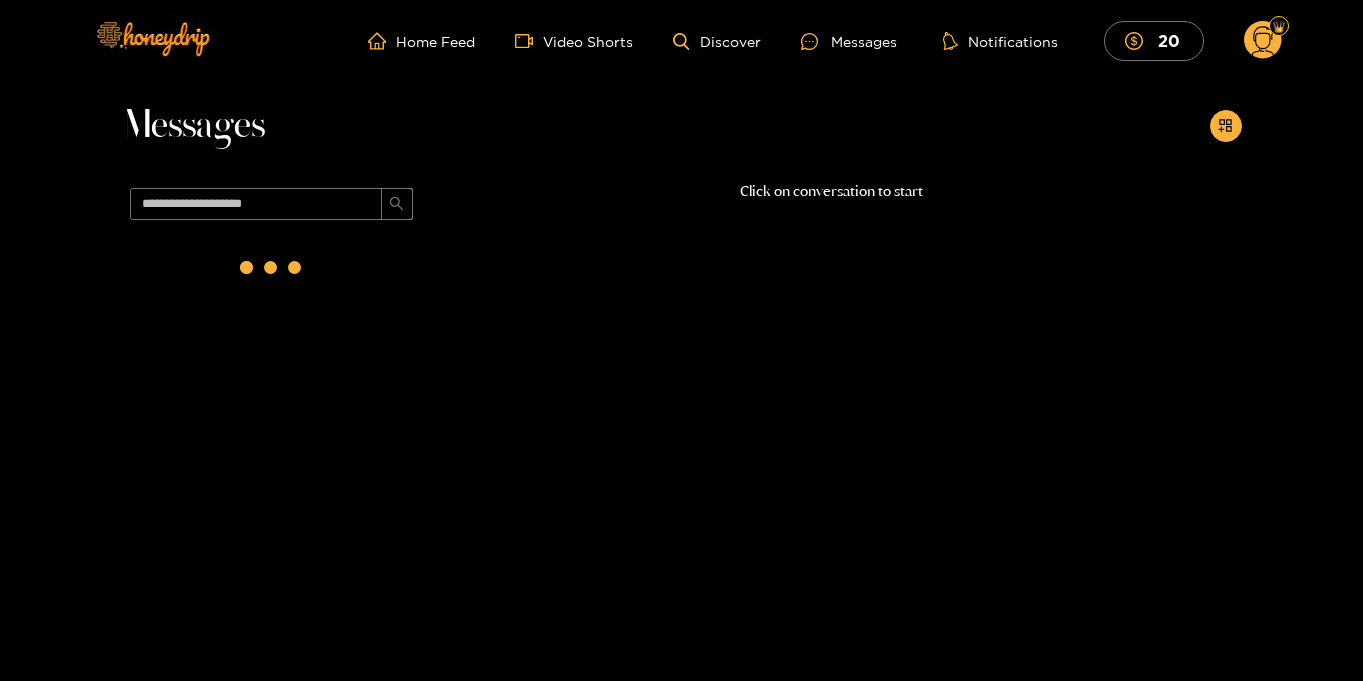 scroll, scrollTop: 0, scrollLeft: 0, axis: both 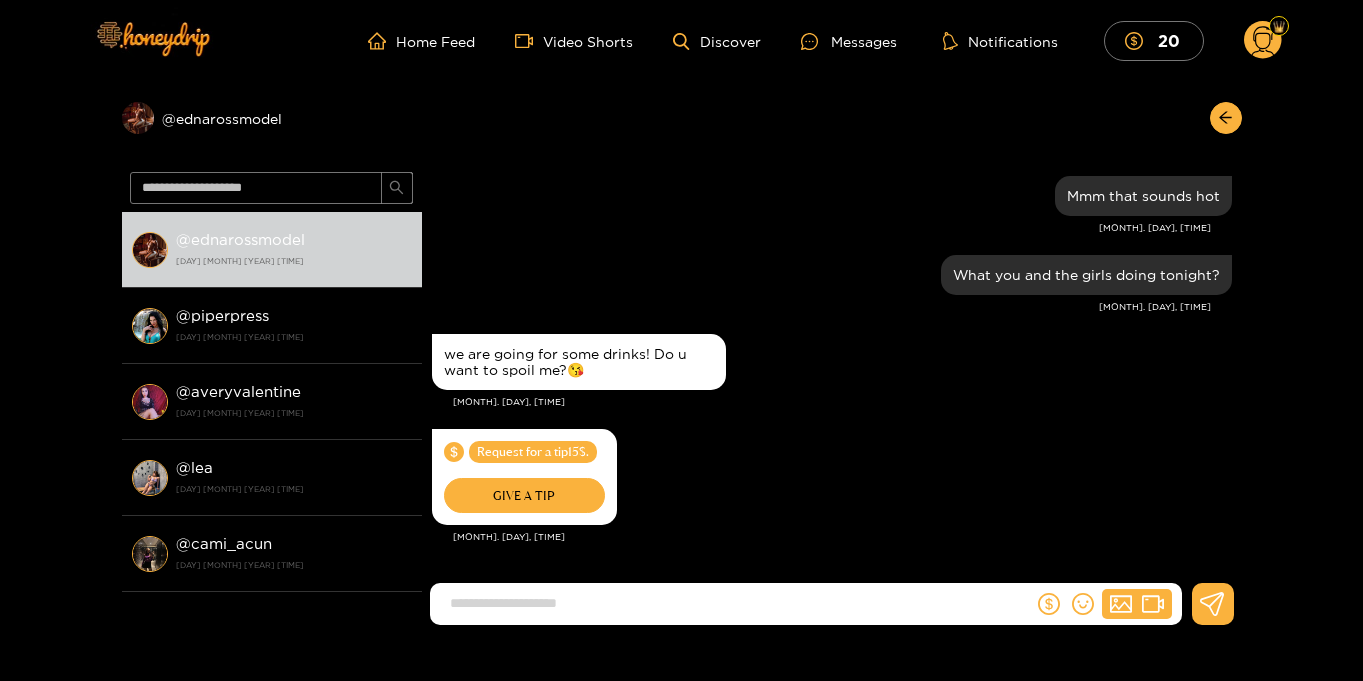 click on "GIVE A TIP" at bounding box center (524, 495) 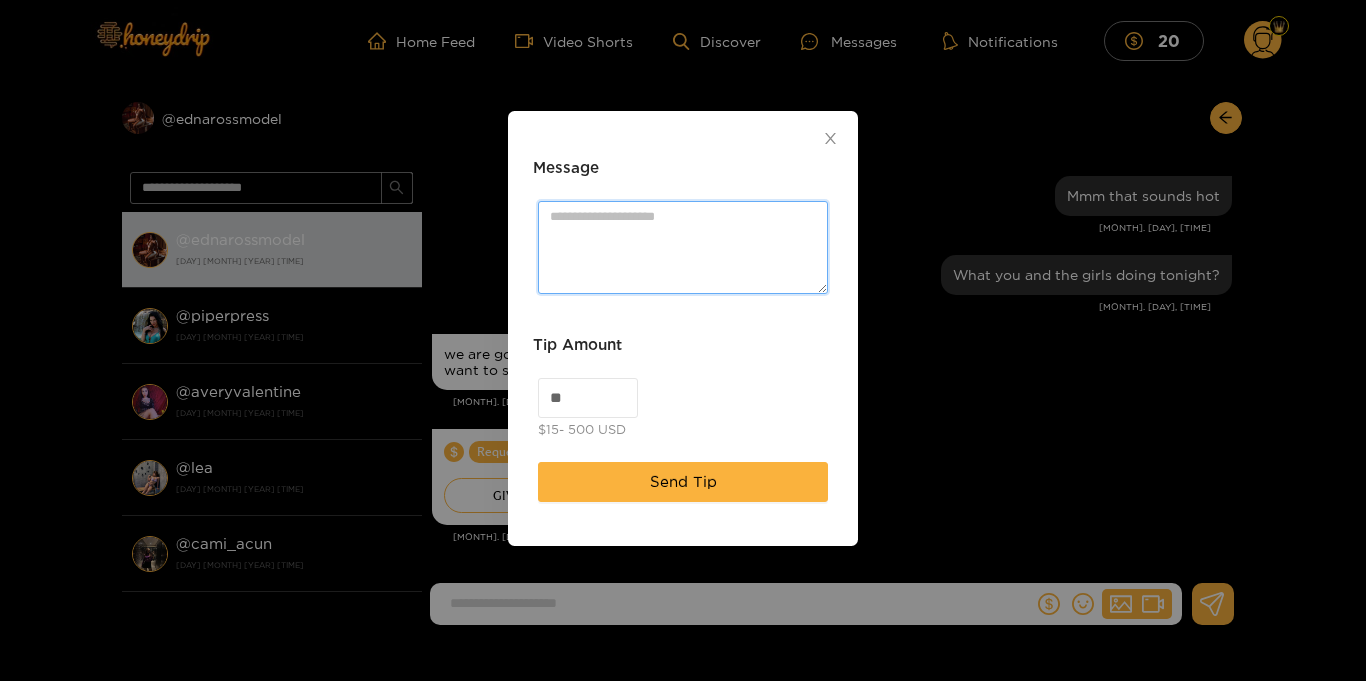 click on "Message" at bounding box center [683, 247] 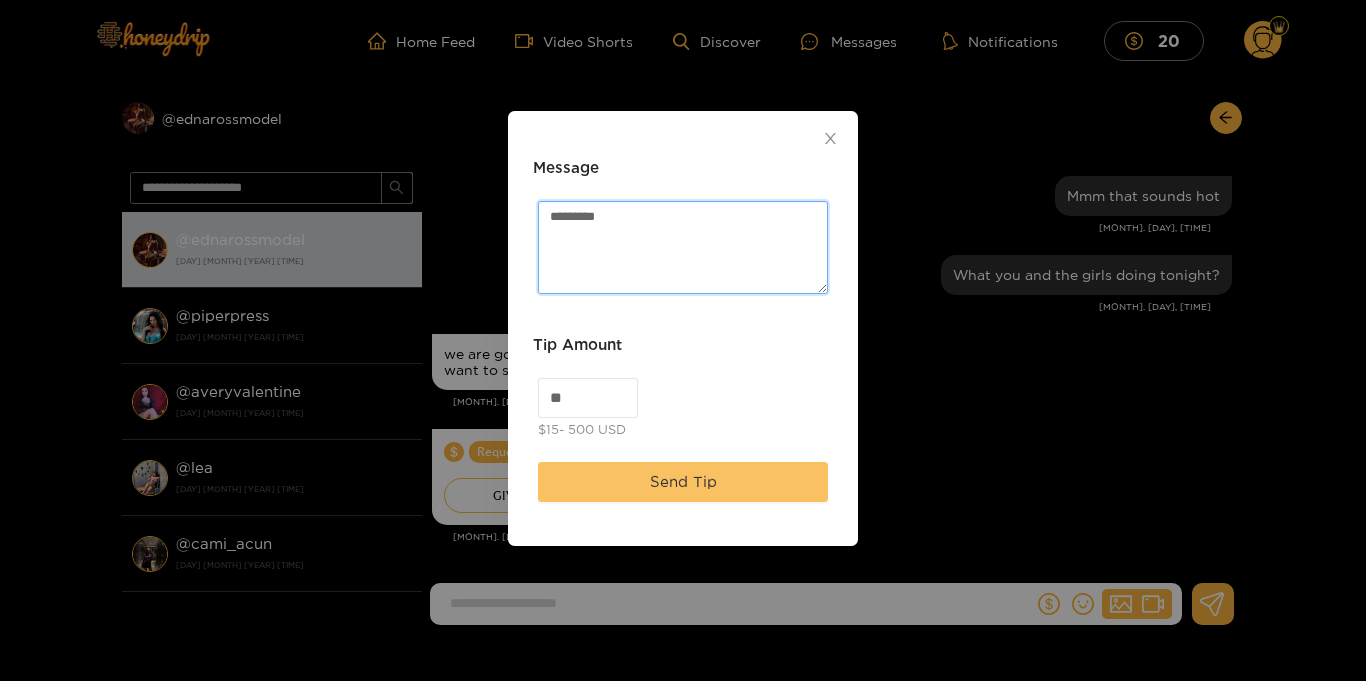 type on "********" 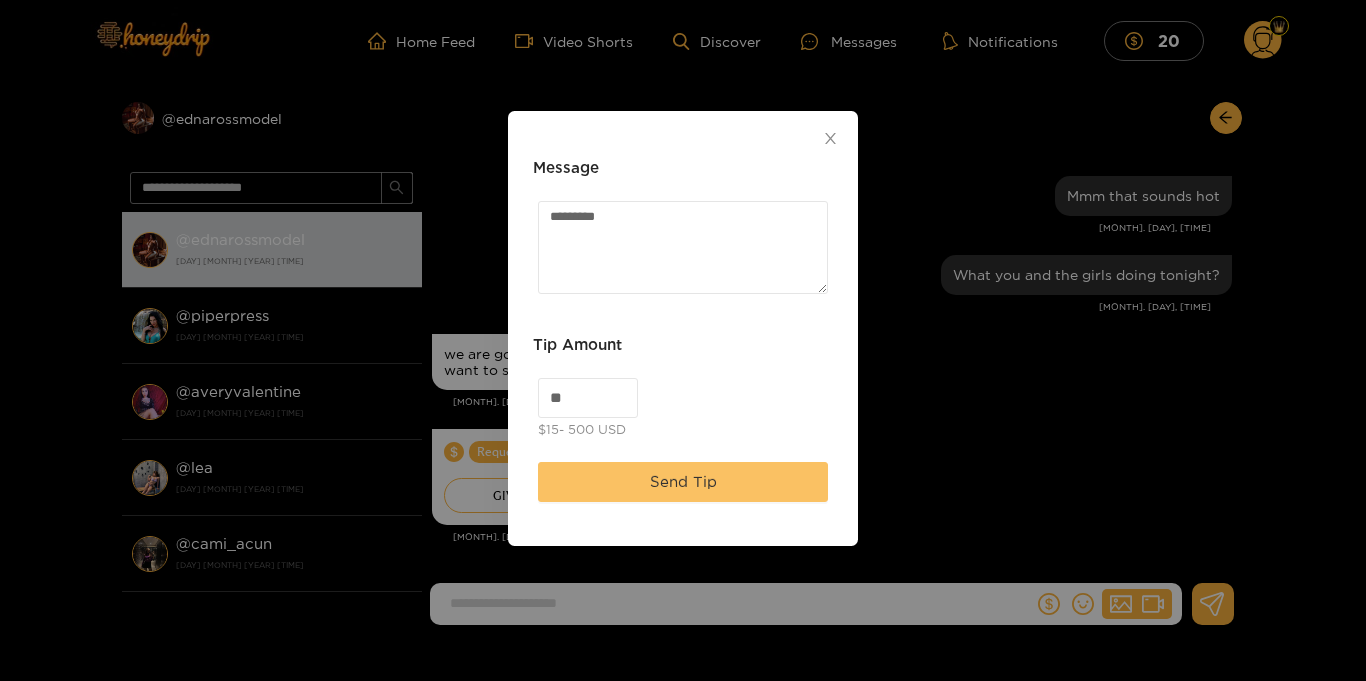 click on "Send Tip" at bounding box center [683, 482] 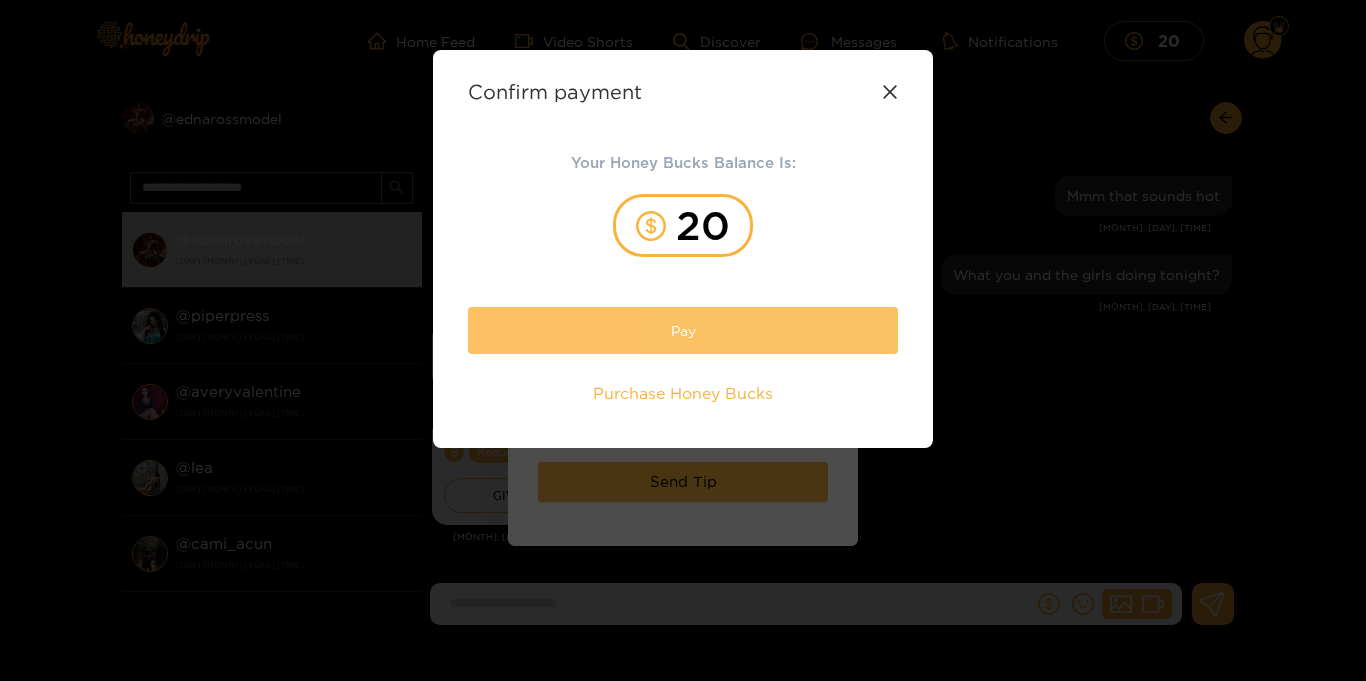 click on "Pay" at bounding box center [683, 330] 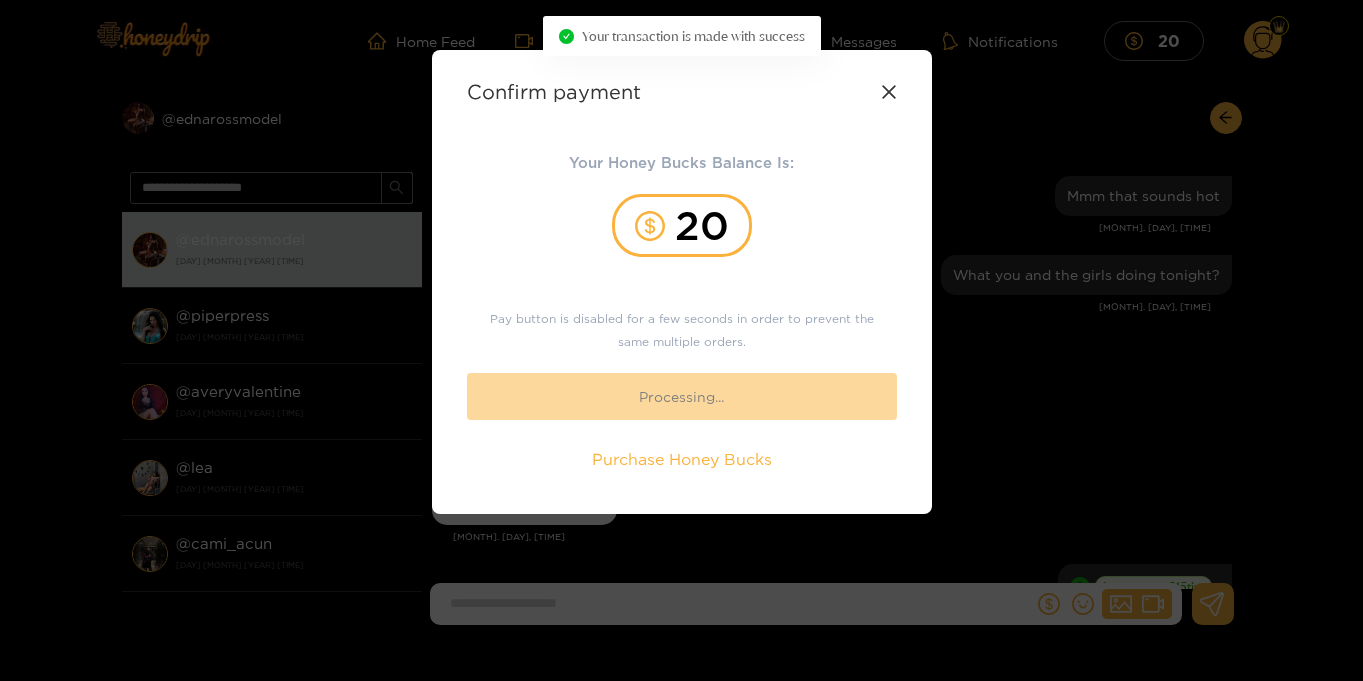 scroll, scrollTop: 1885, scrollLeft: 0, axis: vertical 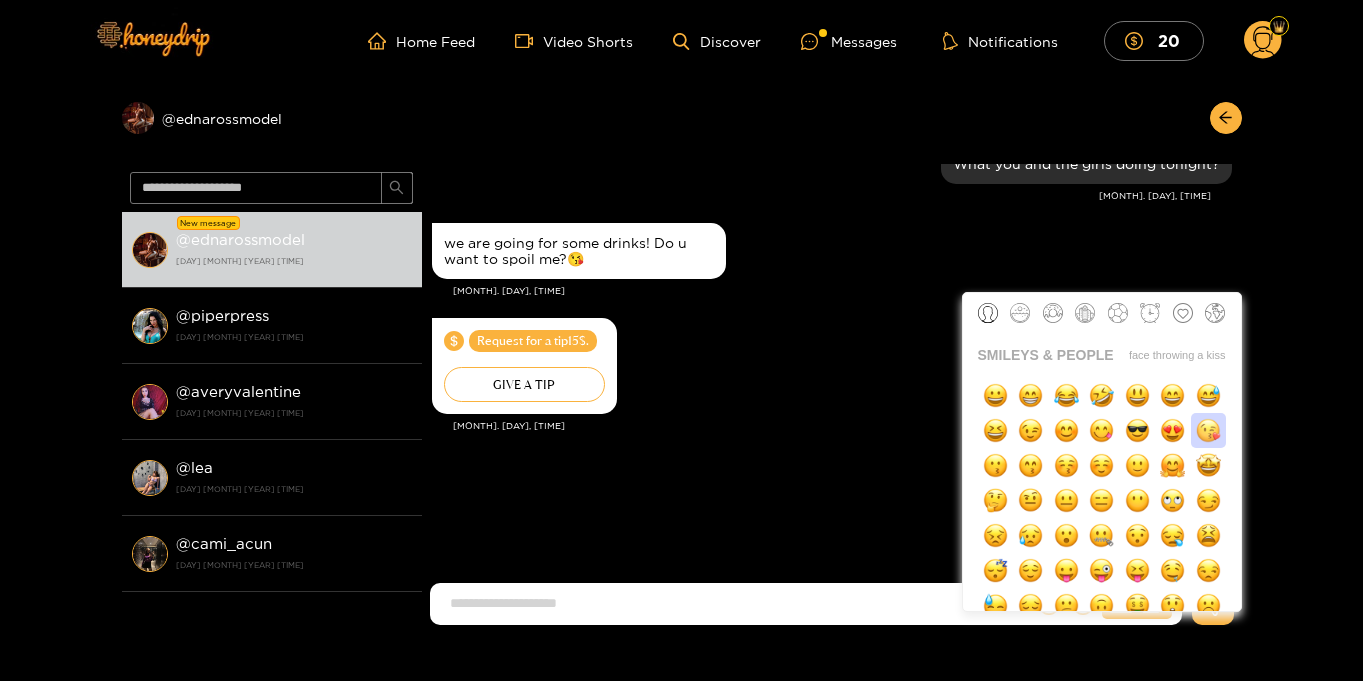 click at bounding box center (1208, 430) 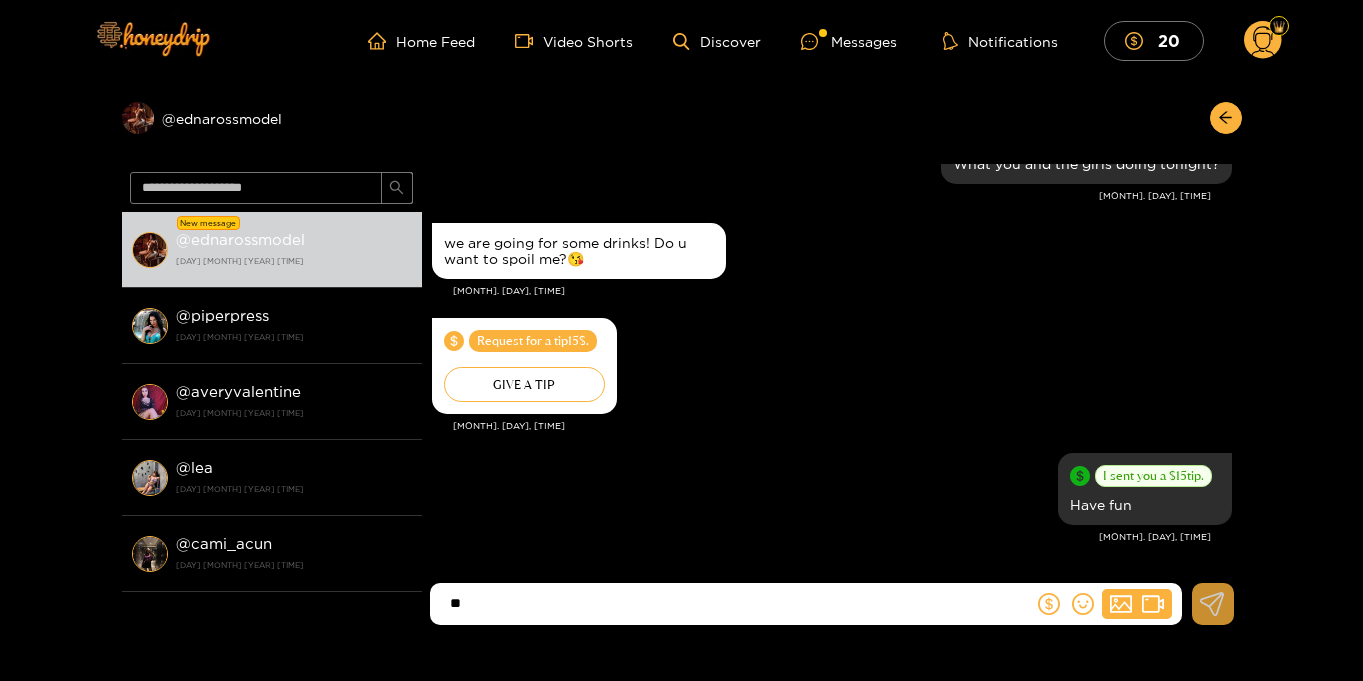 click 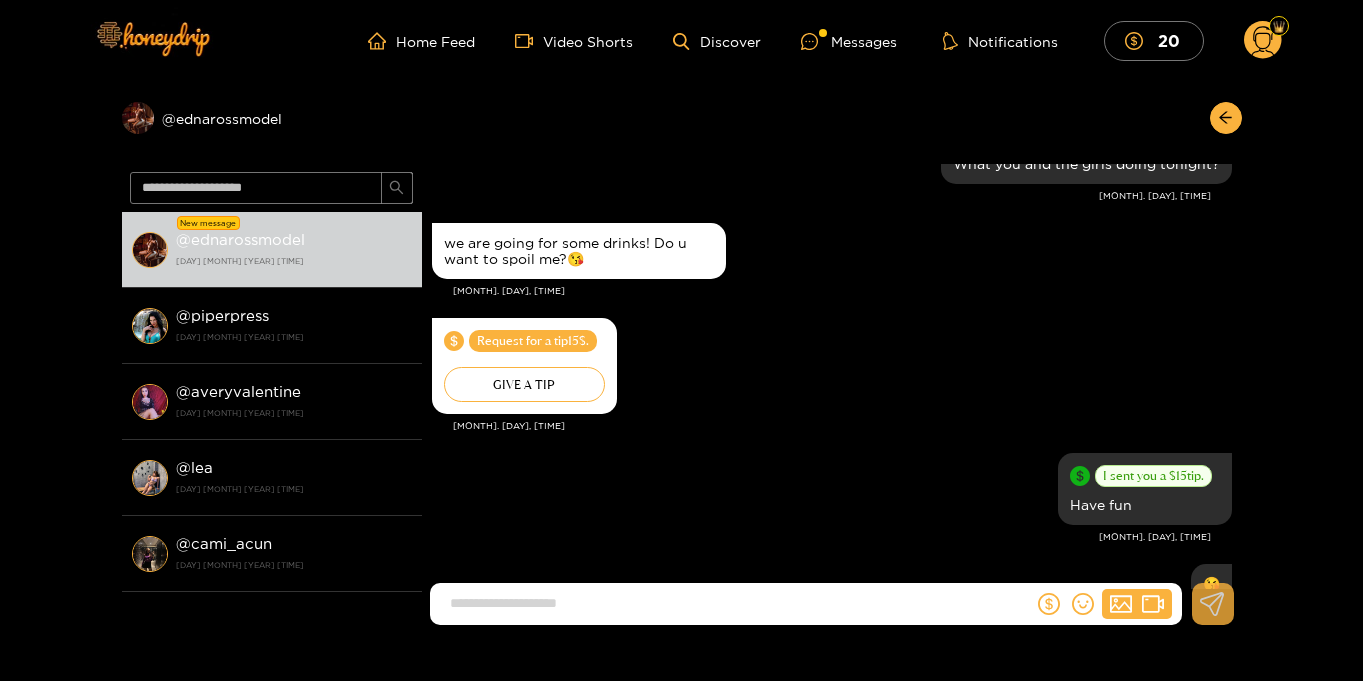 scroll, scrollTop: 1964, scrollLeft: 0, axis: vertical 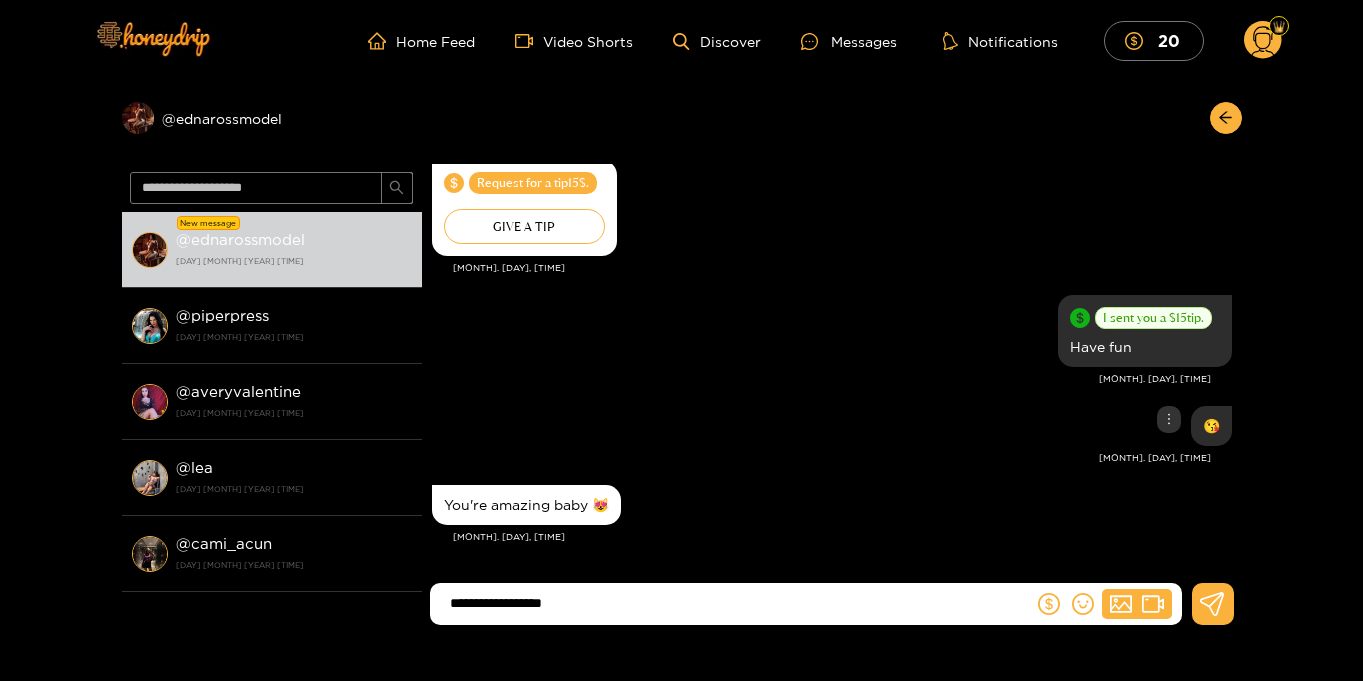type on "**********" 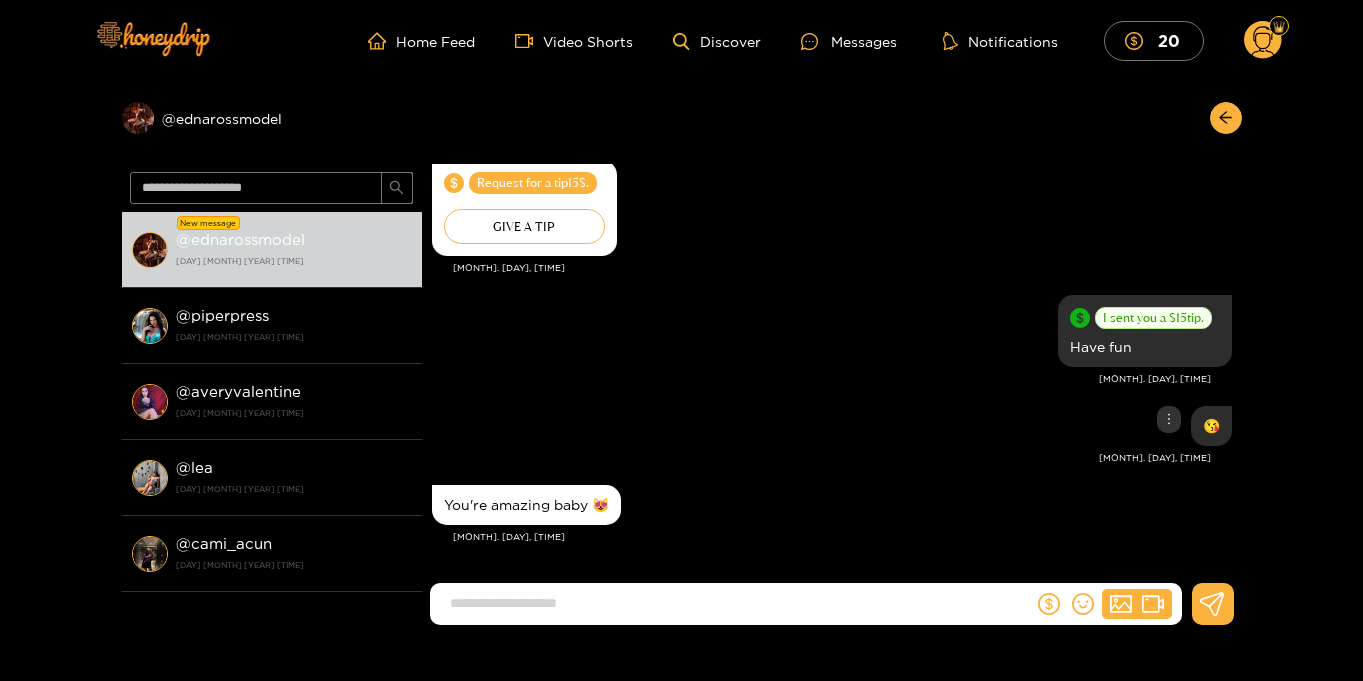 scroll, scrollTop: 2122, scrollLeft: 0, axis: vertical 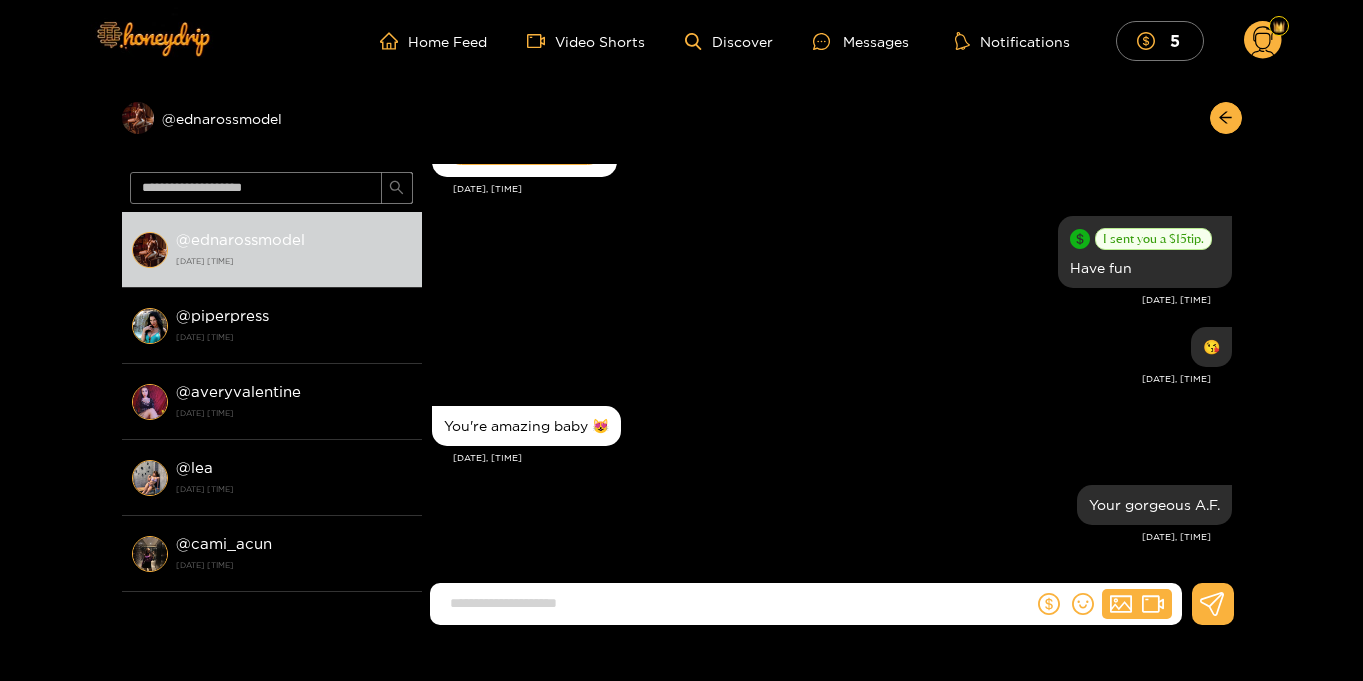 click 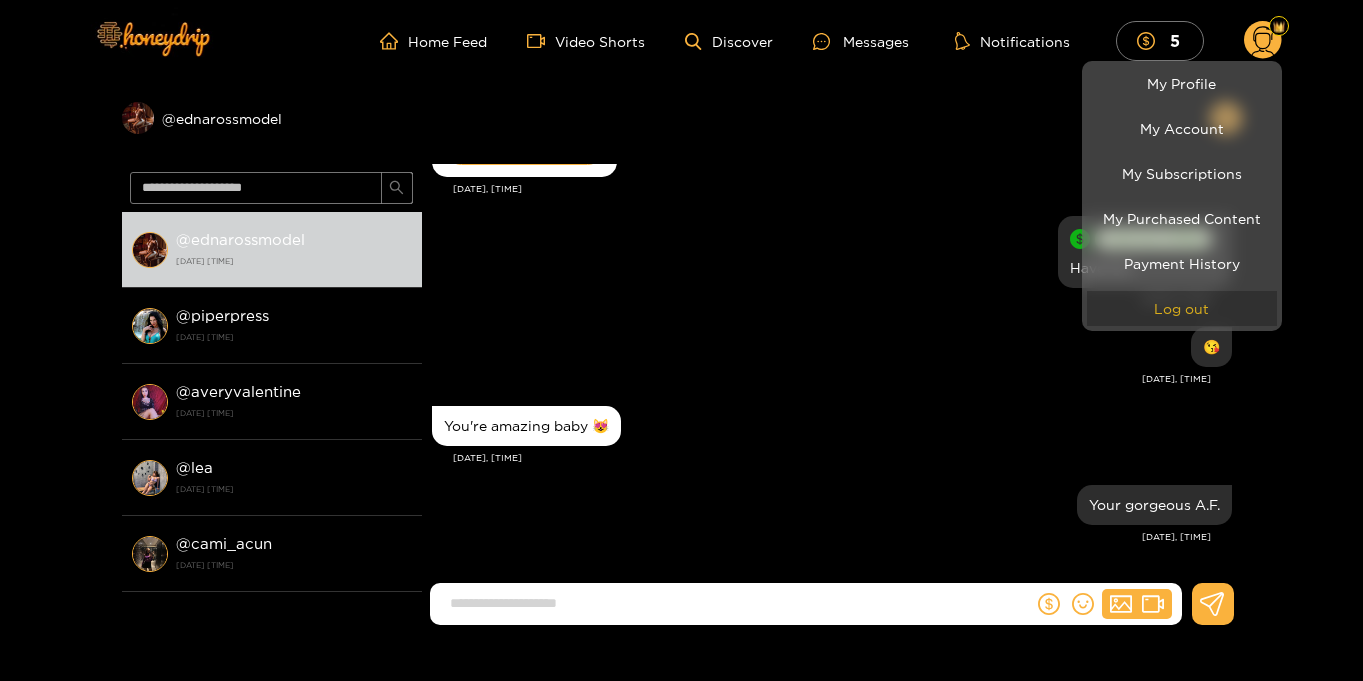 click on "Log out" at bounding box center (1182, 308) 